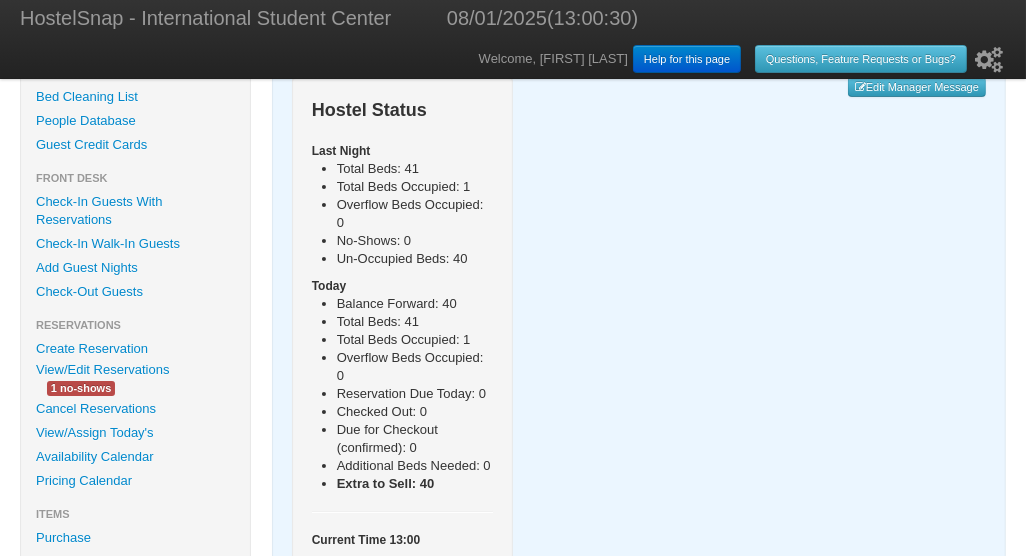 scroll, scrollTop: 220, scrollLeft: 0, axis: vertical 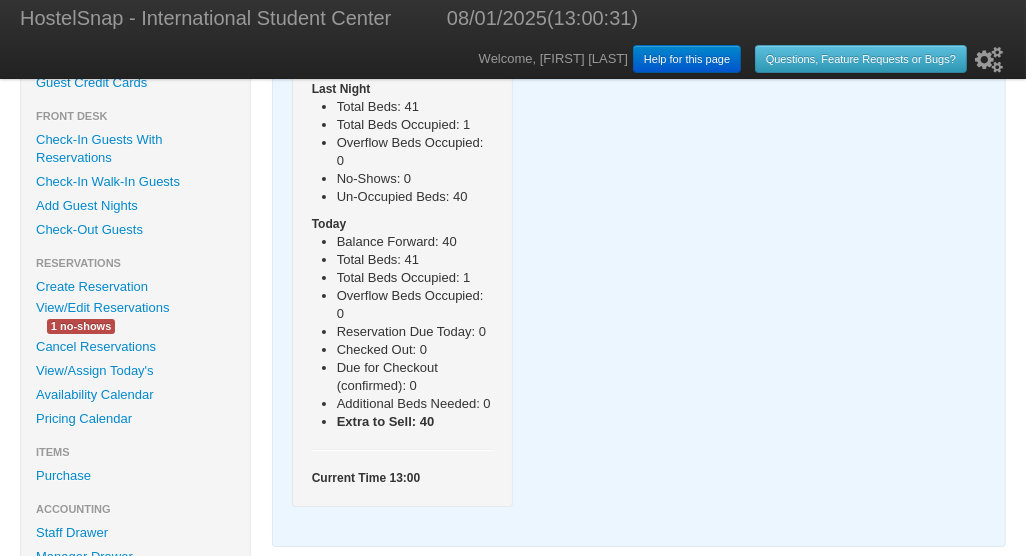 click on "Availability Calendar" at bounding box center [135, 395] 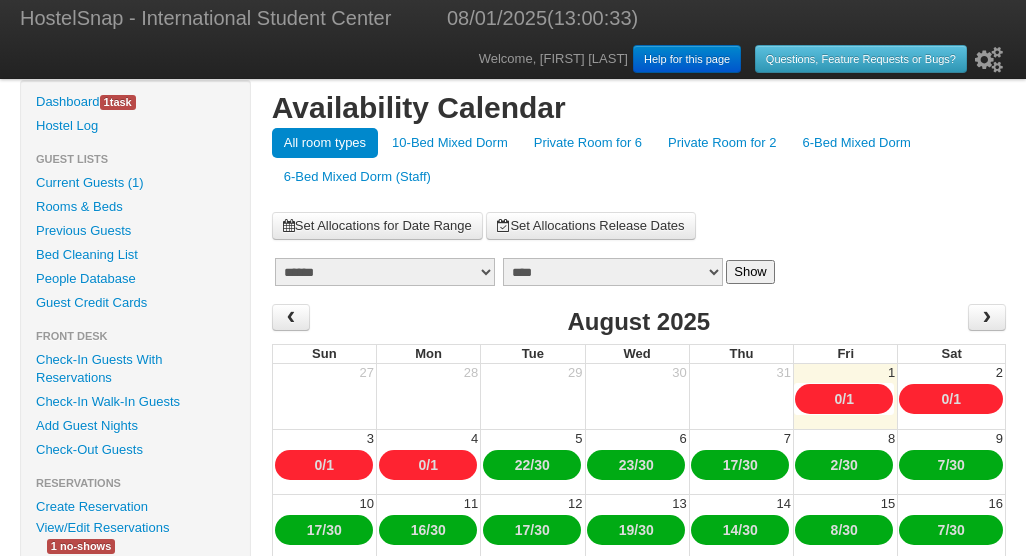 scroll, scrollTop: 0, scrollLeft: 0, axis: both 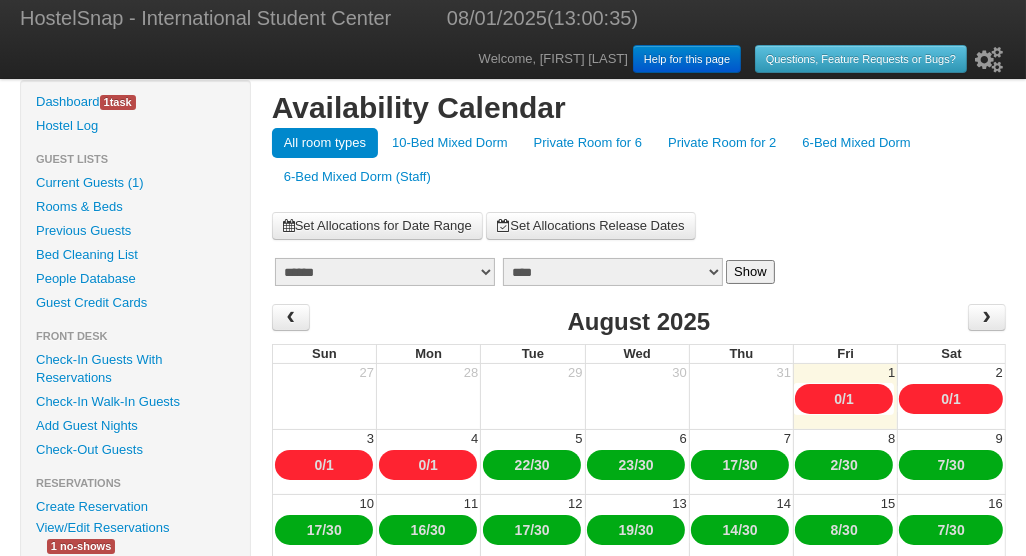 click on "*******
********
*****
*****
***
****
****
******
*********
*******
********
********" at bounding box center [385, 272] 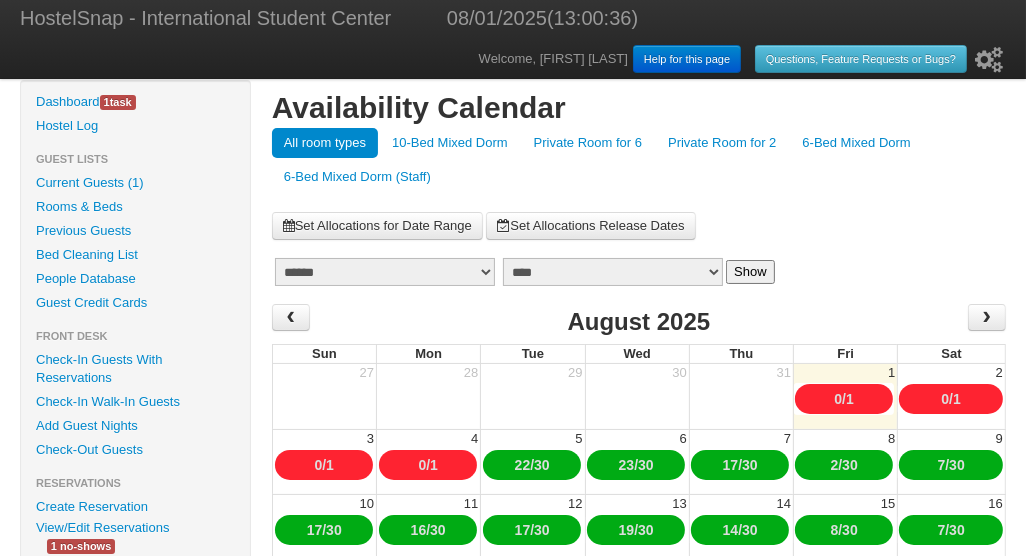 click on "All room types
10-Bed Mixed Dorm
Private Room for 6
Private Room for 2
6-Bed Mixed Dorm
6-Bed Mixed Dorm (Staff)" at bounding box center (639, 160) 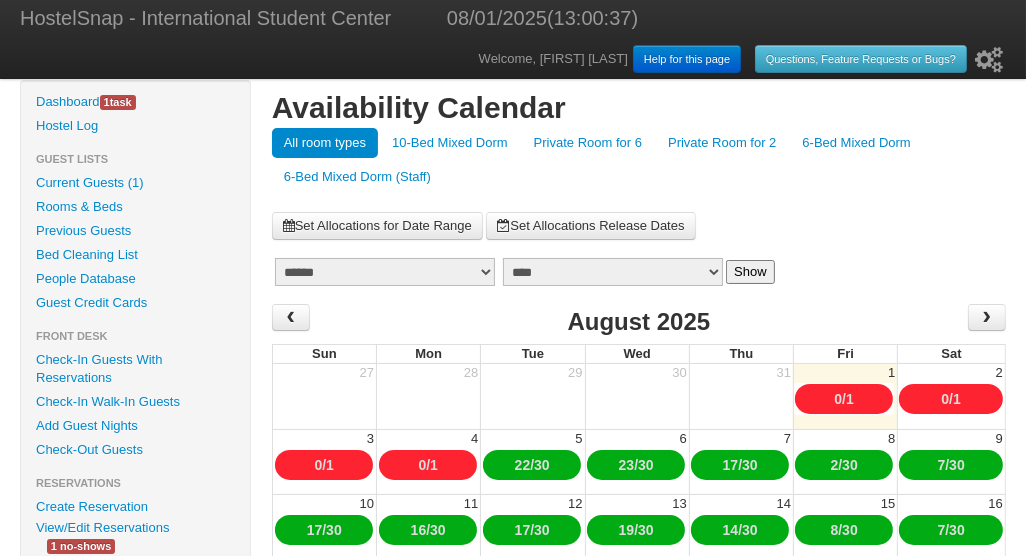 click on "10-Bed Mixed Dorm" at bounding box center [450, 143] 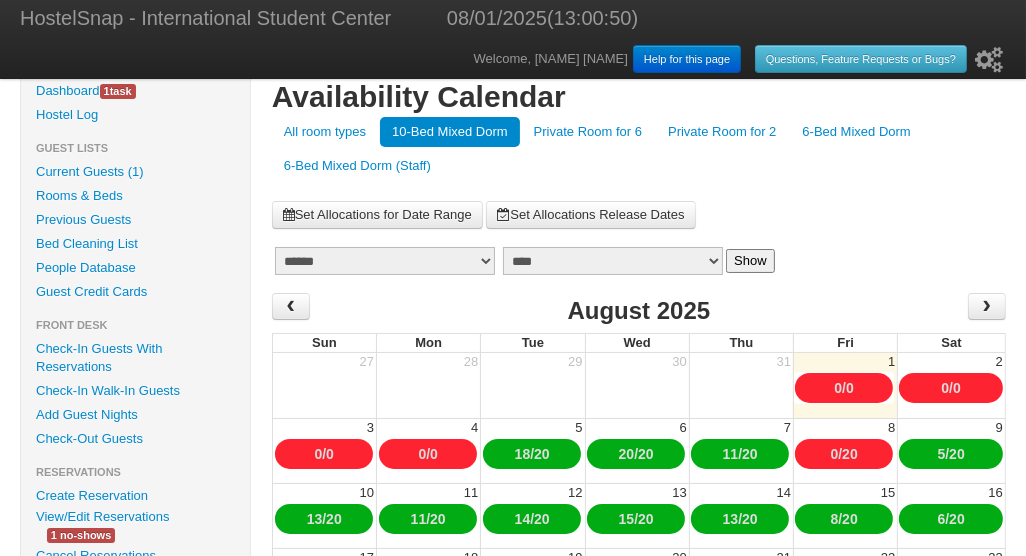 scroll, scrollTop: 2, scrollLeft: 0, axis: vertical 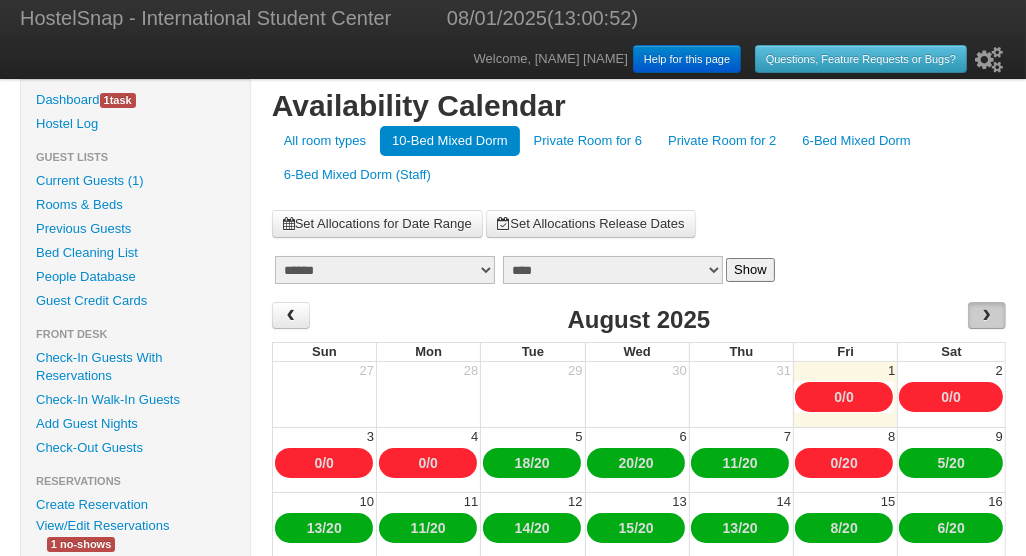 click on "›" at bounding box center (987, 315) 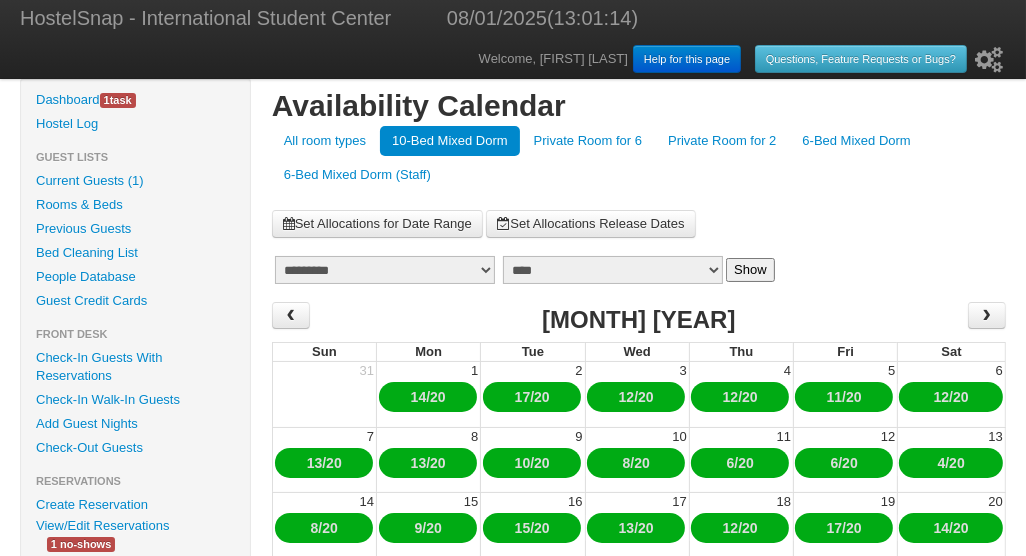 scroll, scrollTop: 0, scrollLeft: 0, axis: both 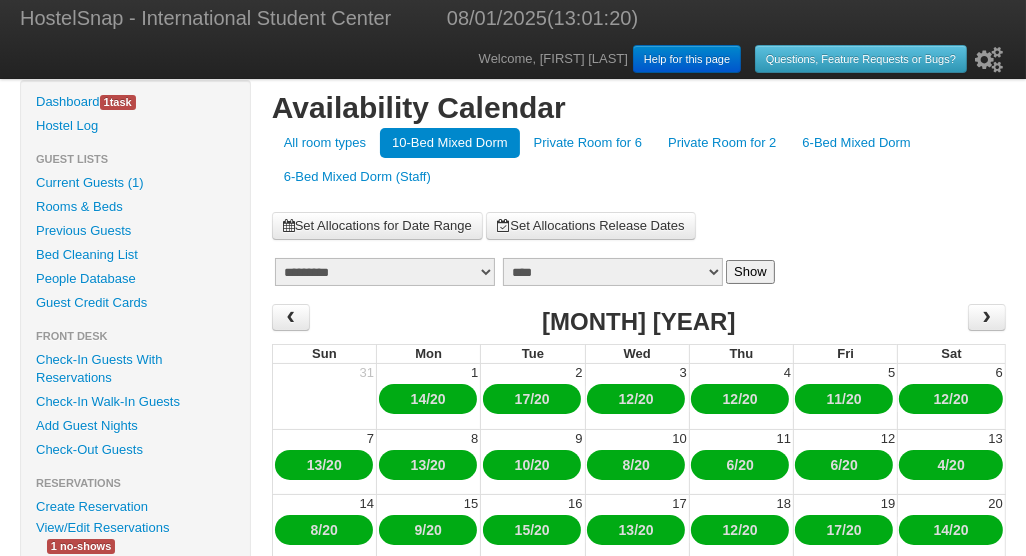 click on "Private Room for 6" at bounding box center (588, 143) 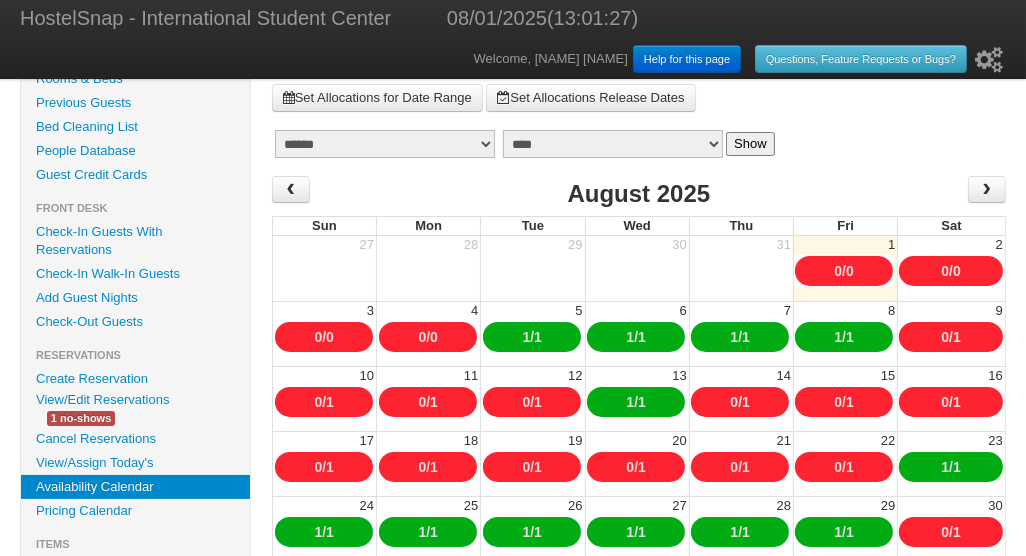 scroll, scrollTop: 115, scrollLeft: 0, axis: vertical 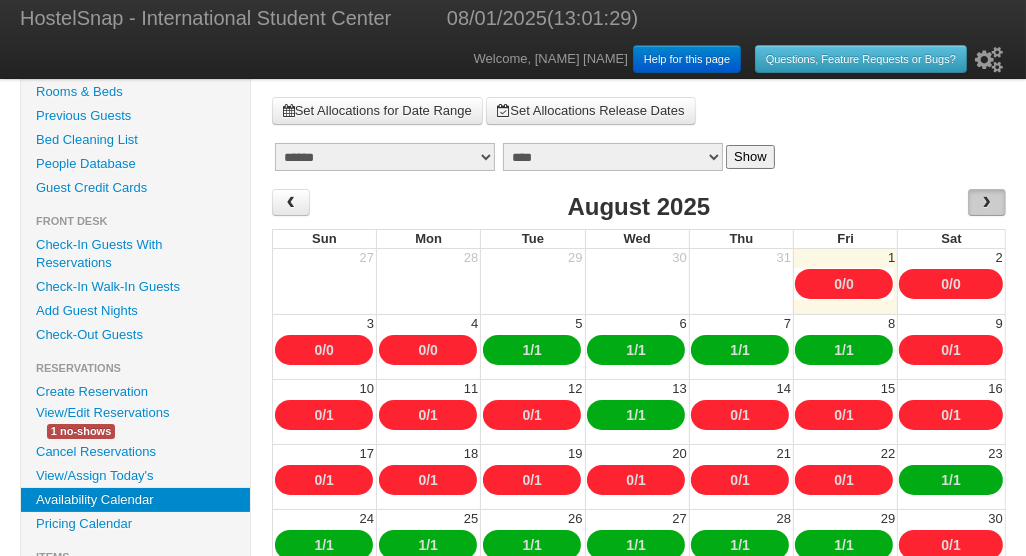 click on "›" at bounding box center [987, 202] 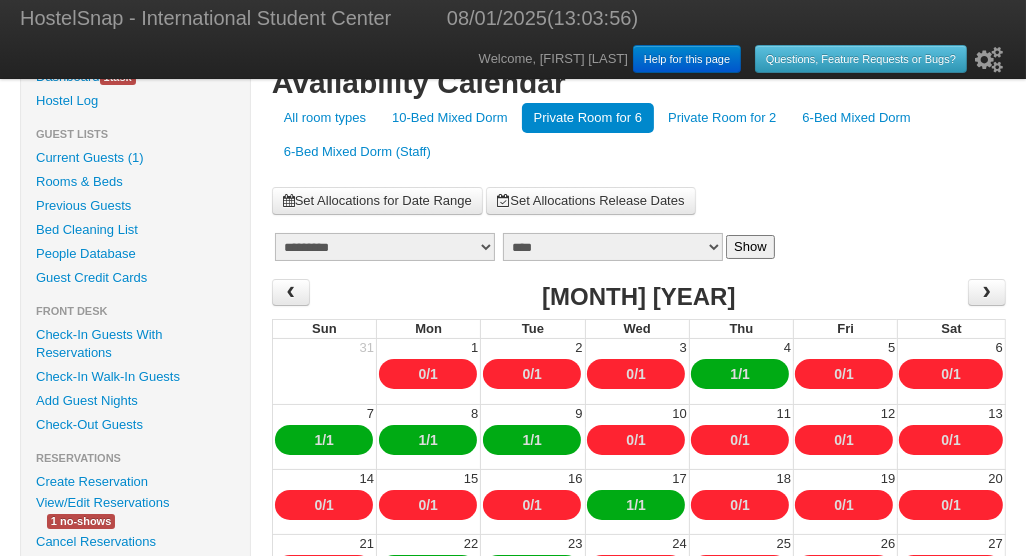 scroll, scrollTop: 47, scrollLeft: 0, axis: vertical 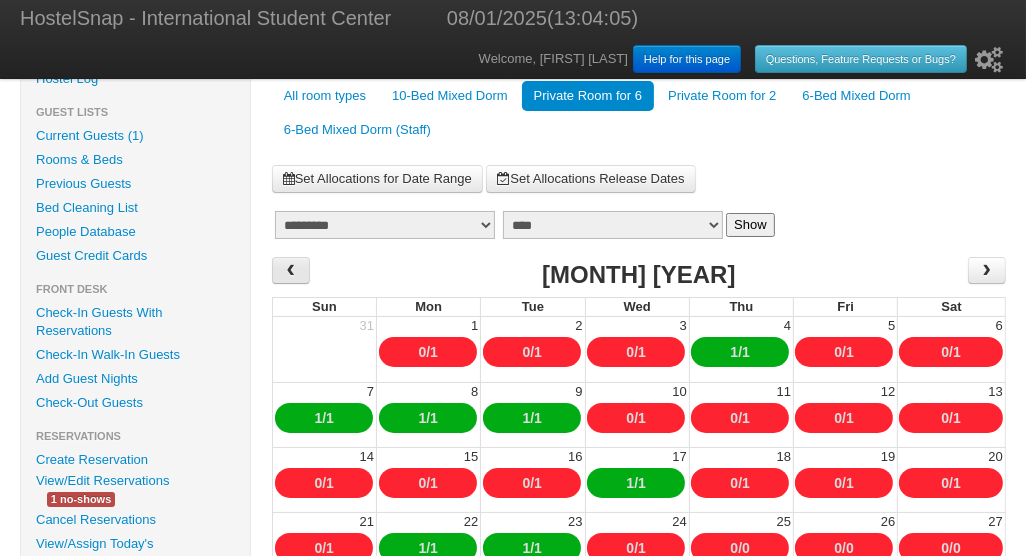 click on "‹" at bounding box center [291, 270] 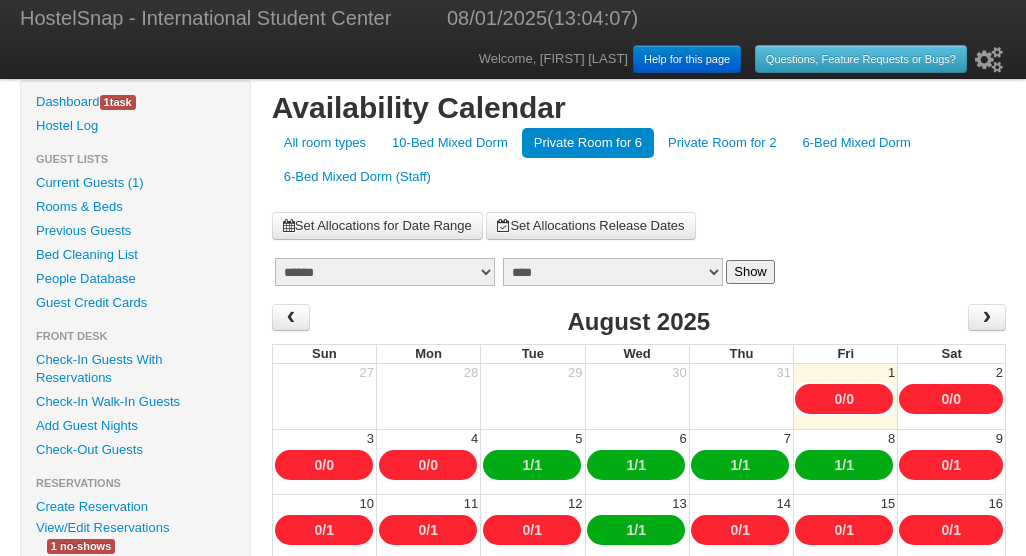 scroll, scrollTop: 0, scrollLeft: 0, axis: both 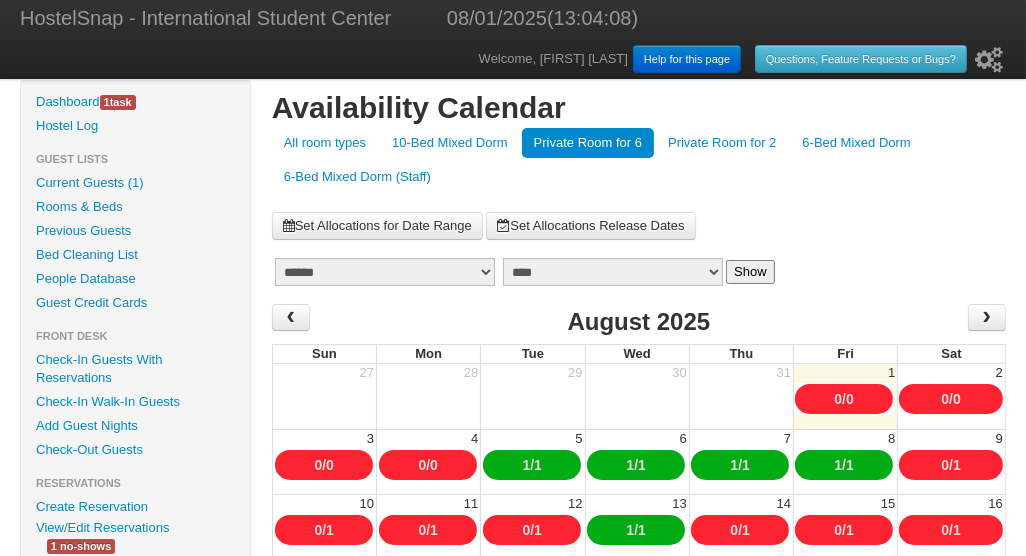 click on "10-Bed Mixed Dorm" at bounding box center (450, 143) 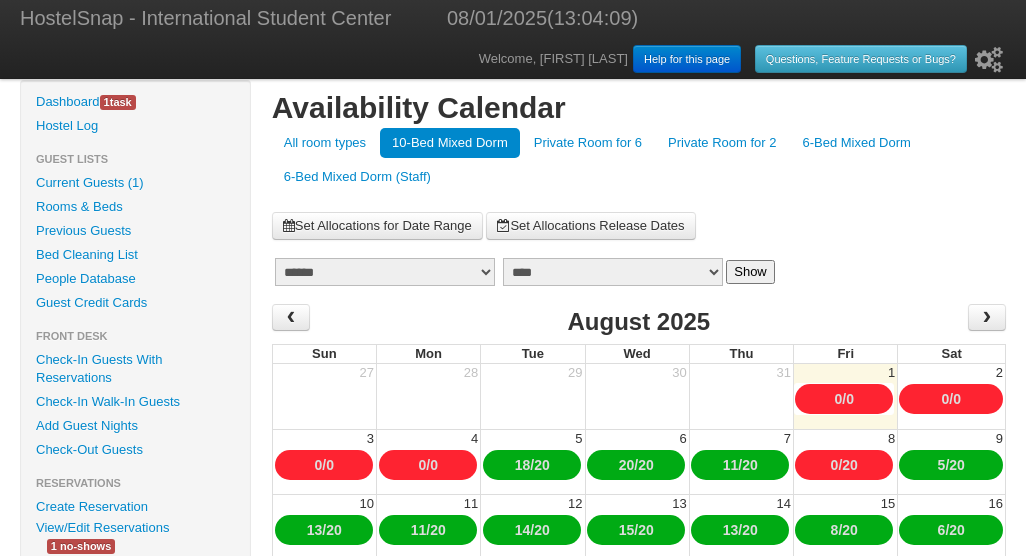 scroll, scrollTop: 0, scrollLeft: 0, axis: both 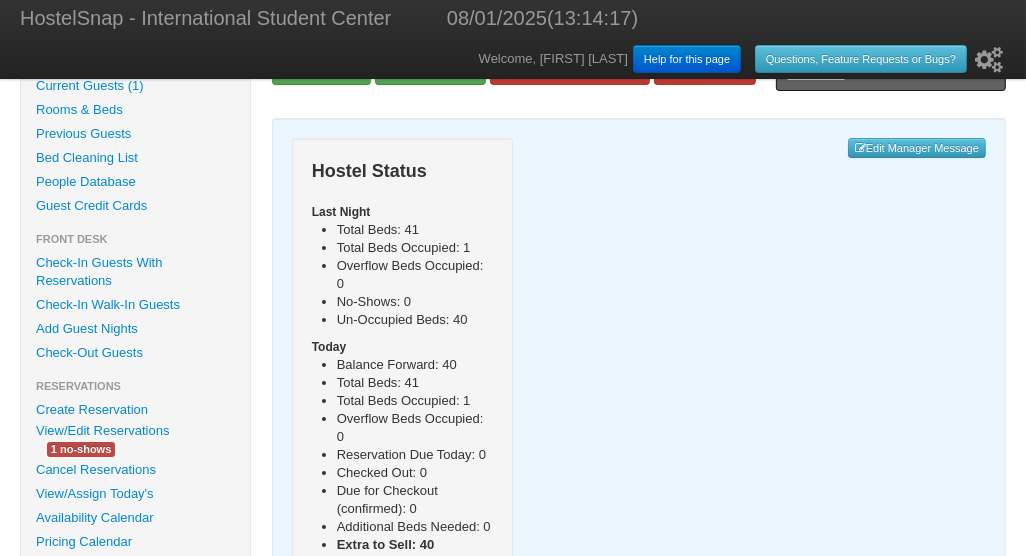 click on "Availability Calendar" at bounding box center (135, 518) 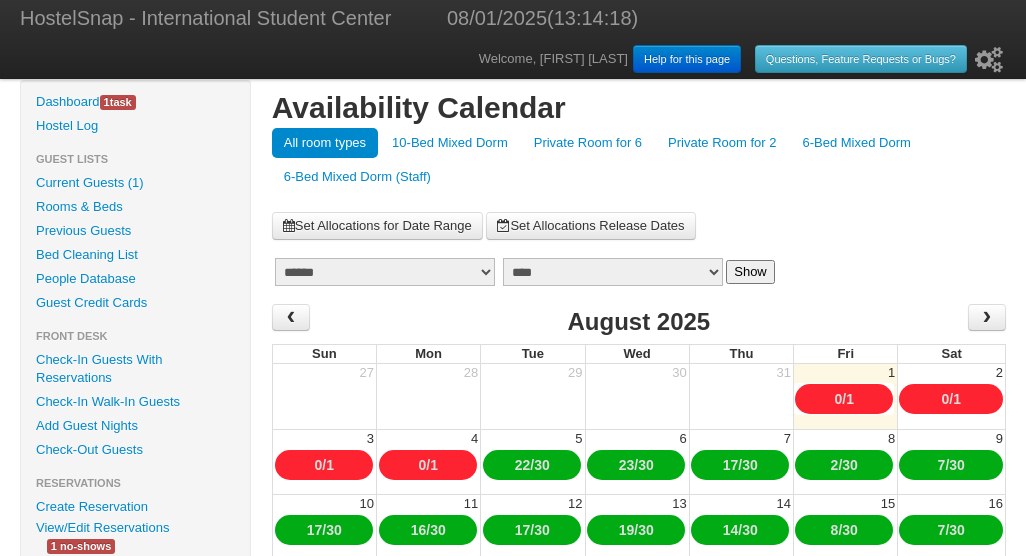 scroll, scrollTop: 0, scrollLeft: 0, axis: both 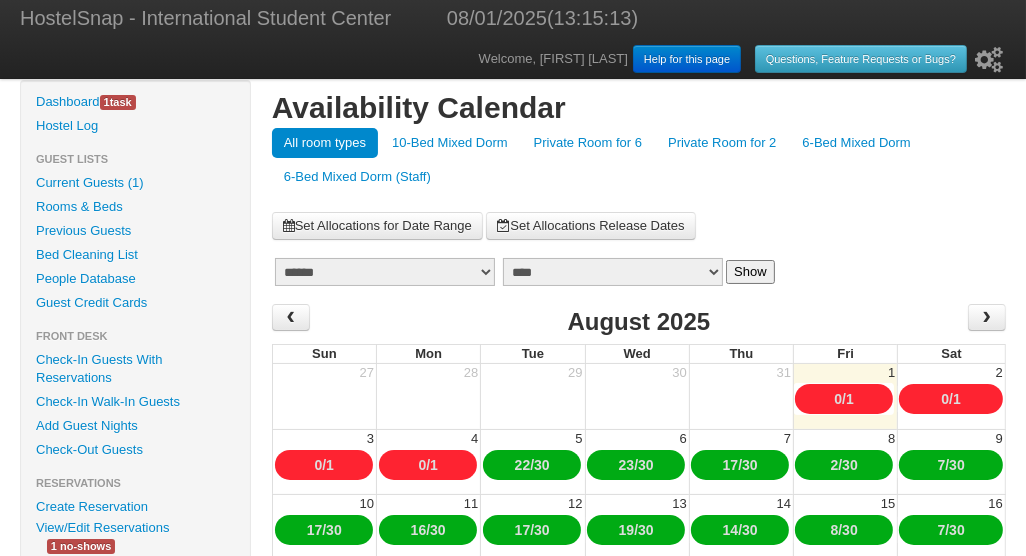 click on "10-Bed Mixed Dorm" at bounding box center (450, 143) 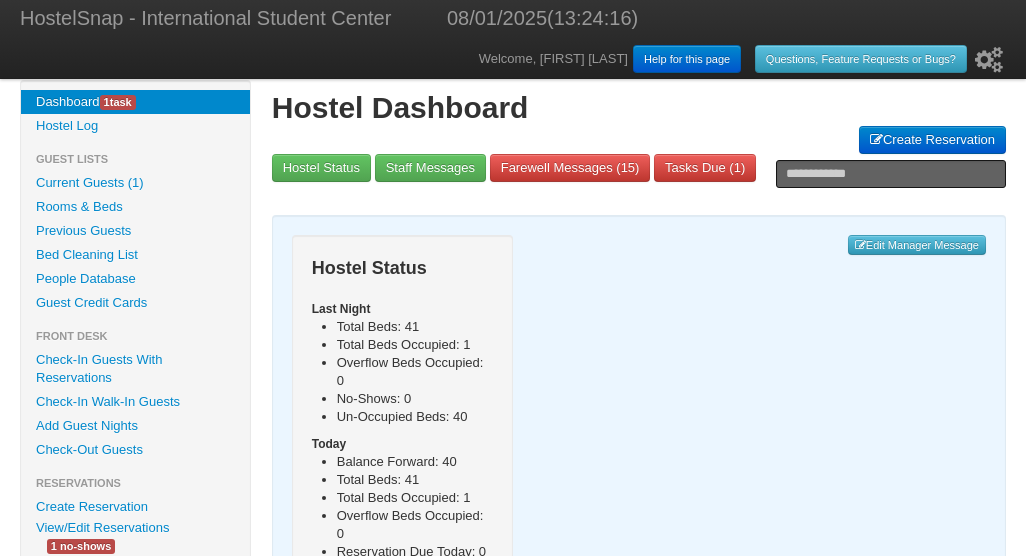 scroll, scrollTop: 0, scrollLeft: 0, axis: both 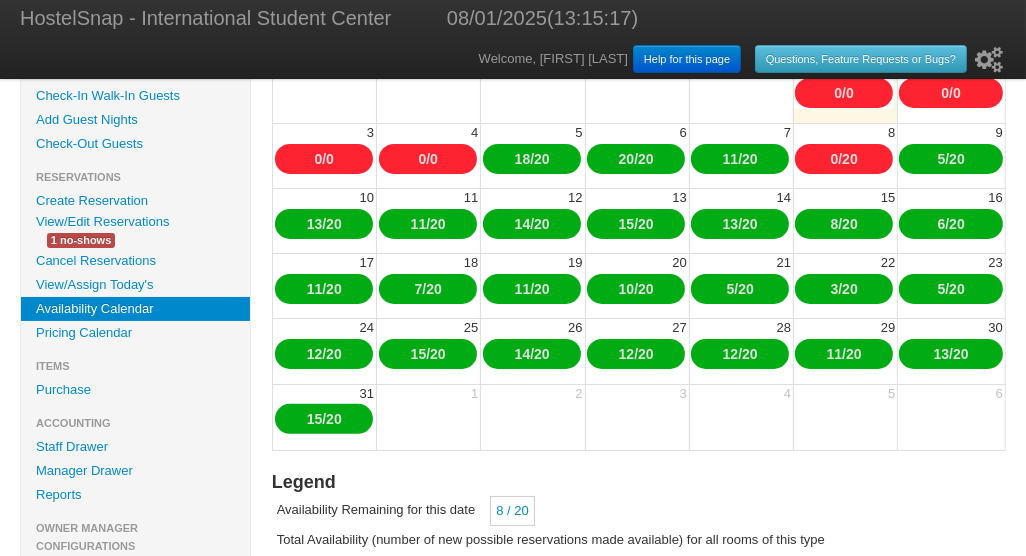 click on "15" at bounding box center (315, 419) 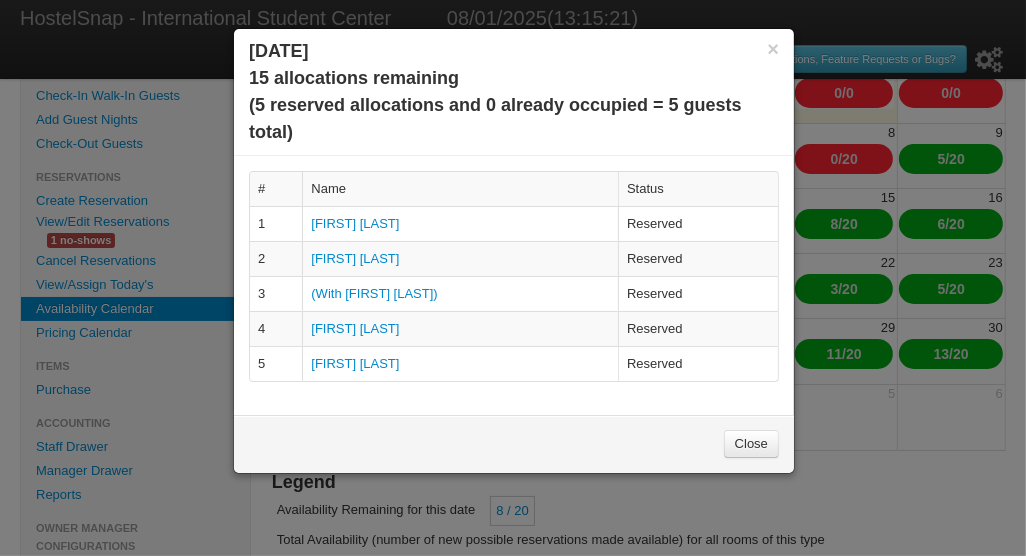 click on "×" at bounding box center (773, 49) 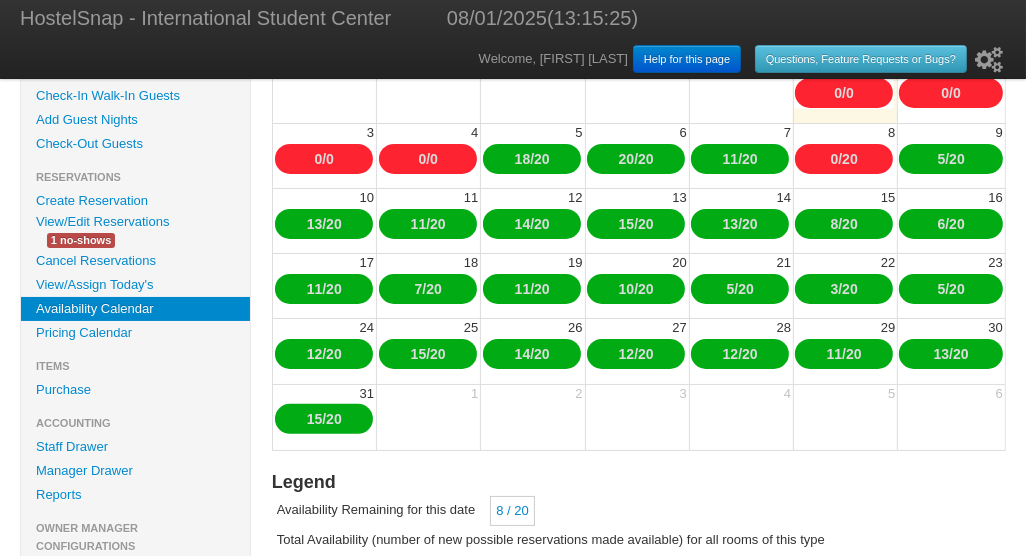 click on "13" at bounding box center (942, 354) 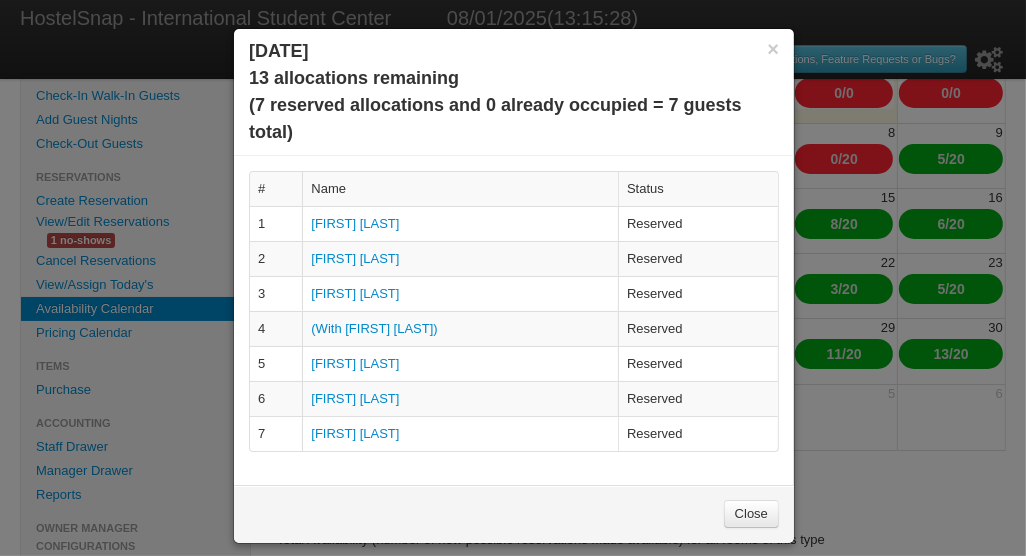 click on "×" at bounding box center (773, 49) 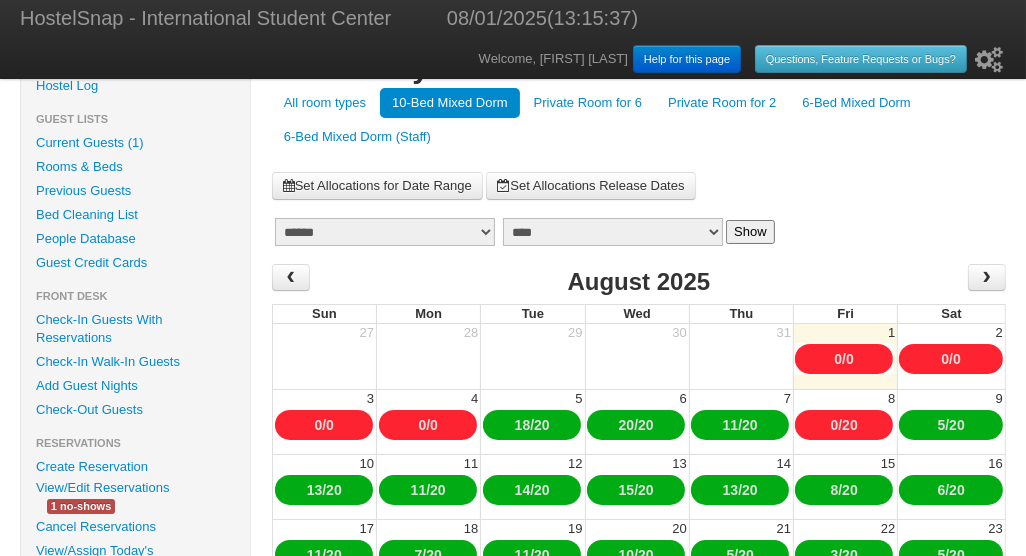 scroll, scrollTop: 36, scrollLeft: 0, axis: vertical 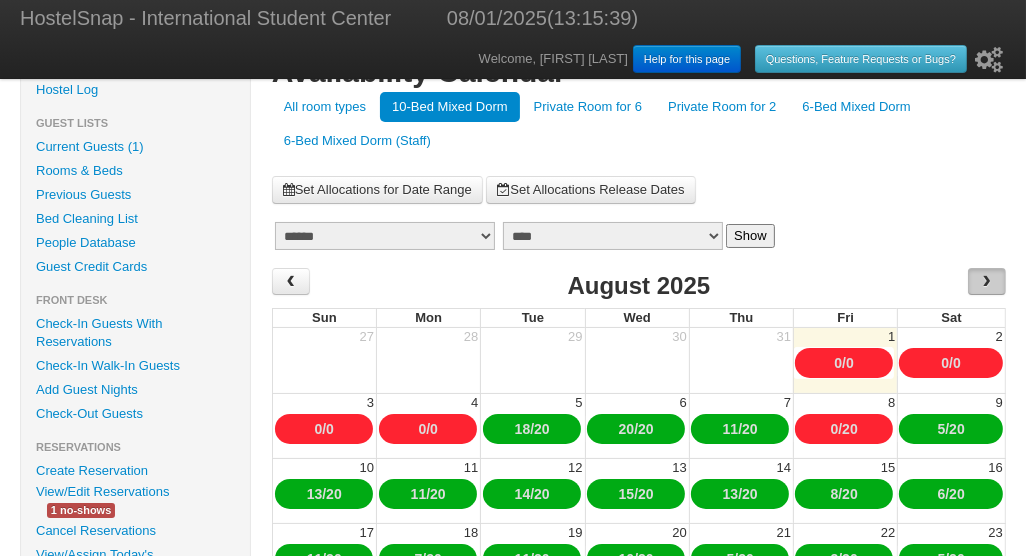 click on "›" at bounding box center [987, 281] 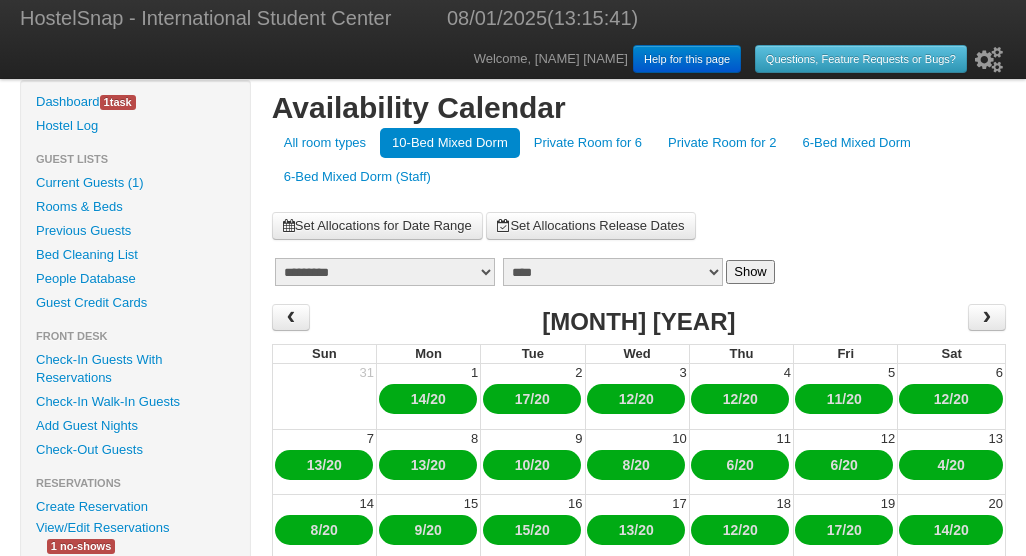 scroll, scrollTop: 0, scrollLeft: 0, axis: both 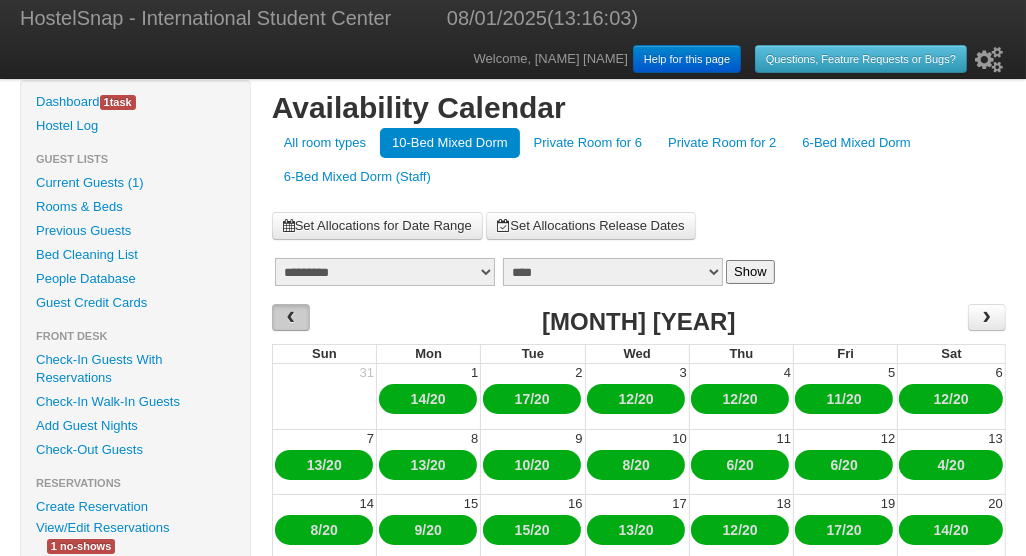 click on "‹" at bounding box center [291, 317] 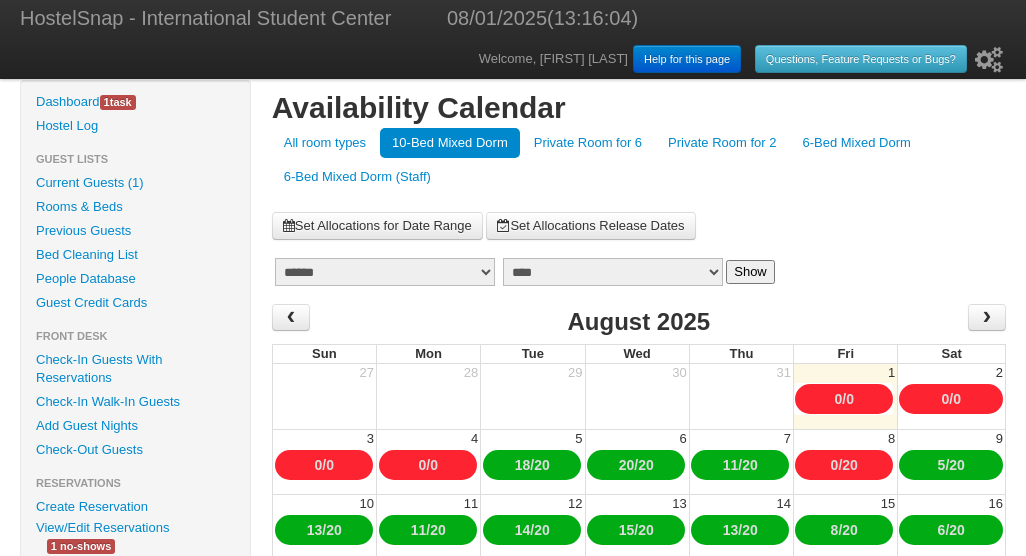 scroll, scrollTop: 0, scrollLeft: 0, axis: both 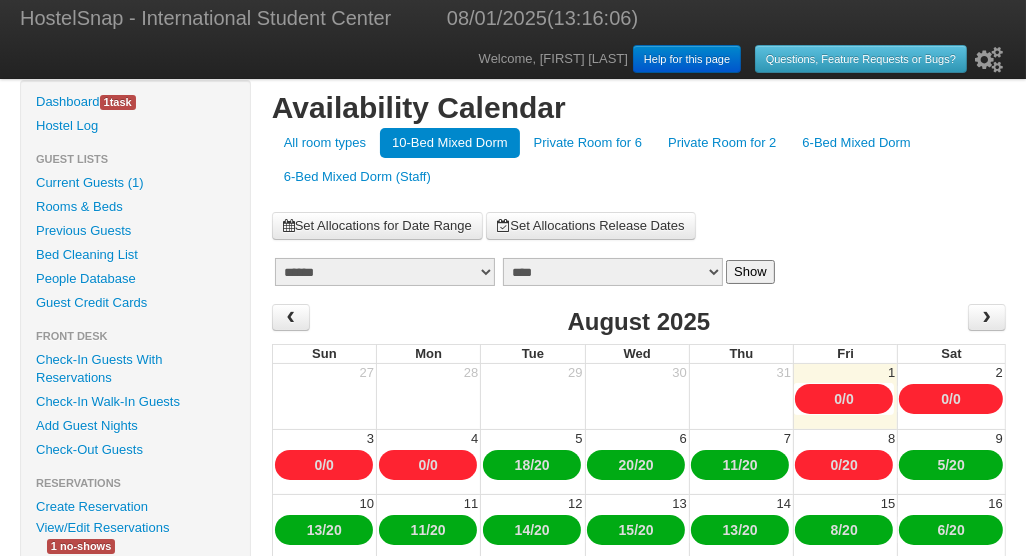 click on "6-Bed Mixed Dorm" at bounding box center [856, 143] 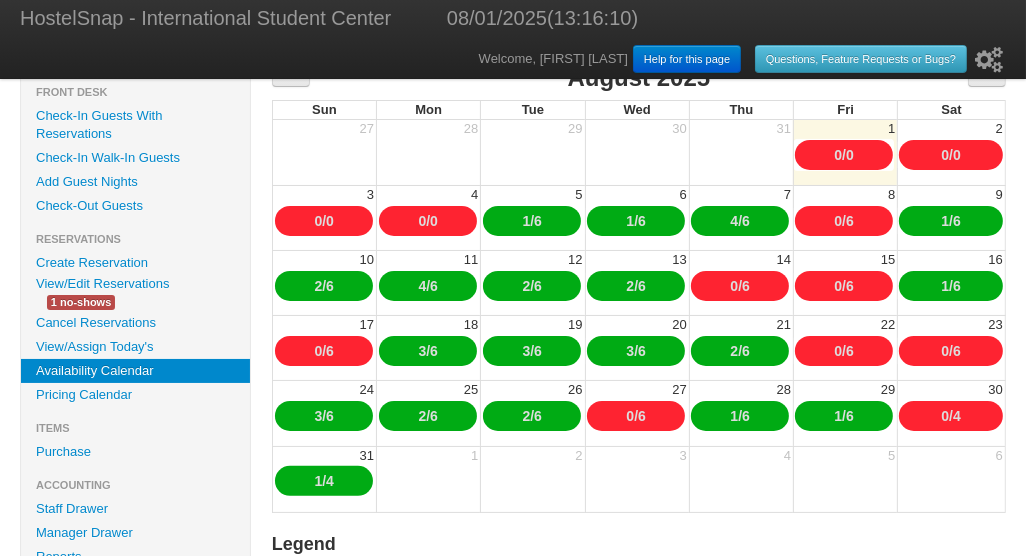 scroll, scrollTop: 246, scrollLeft: 0, axis: vertical 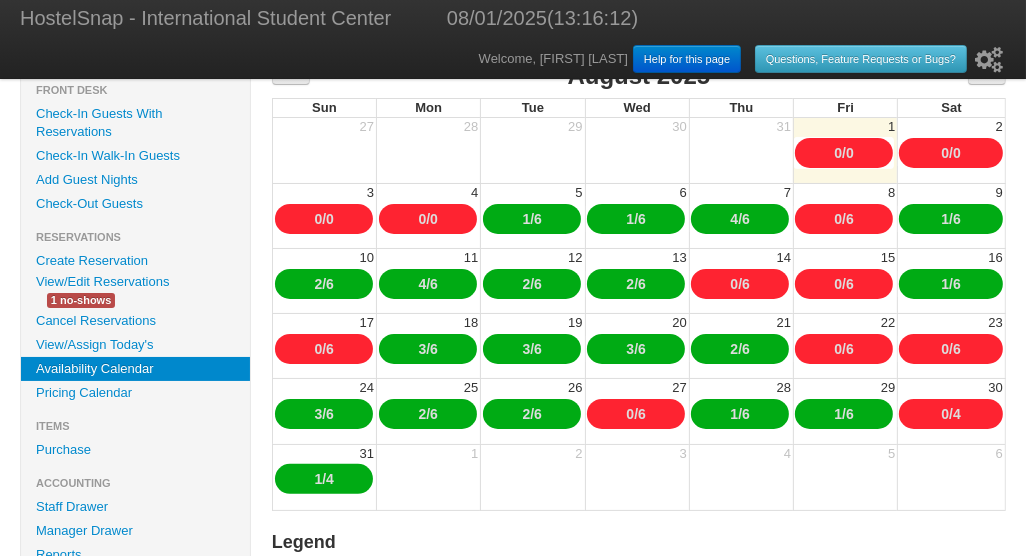 click on "1" at bounding box center (318, 479) 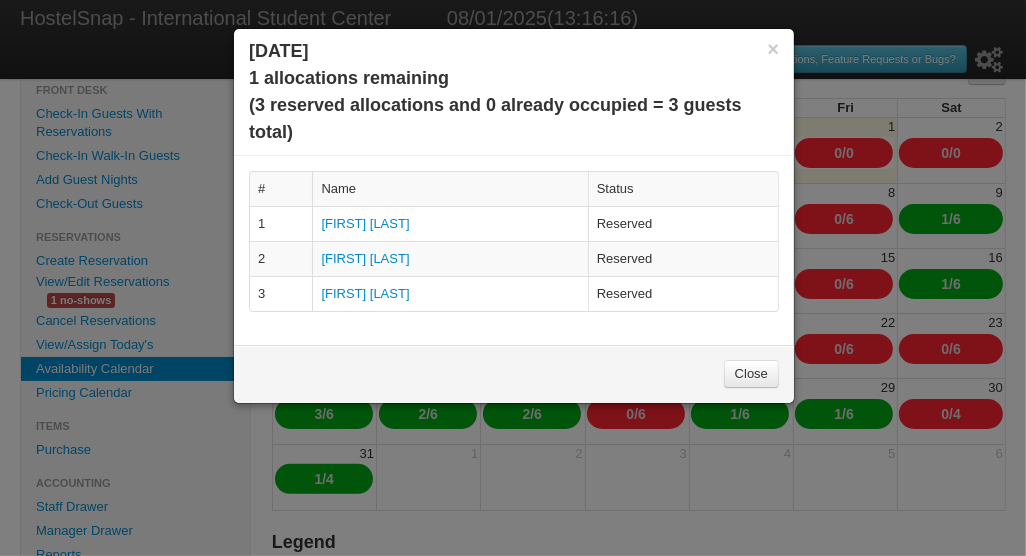 click on "Close" at bounding box center [751, 374] 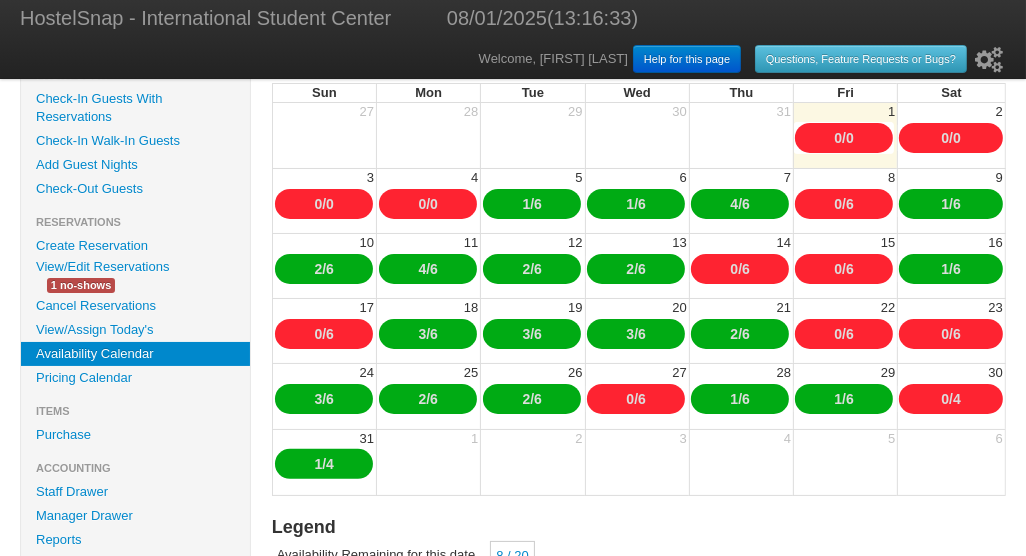 scroll, scrollTop: 281, scrollLeft: 0, axis: vertical 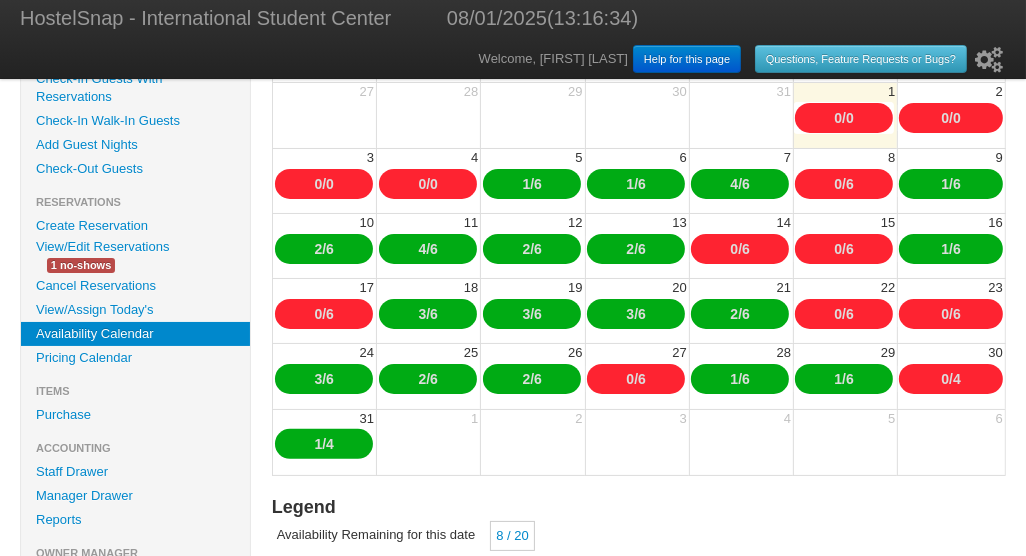 click on "0" at bounding box center [945, 379] 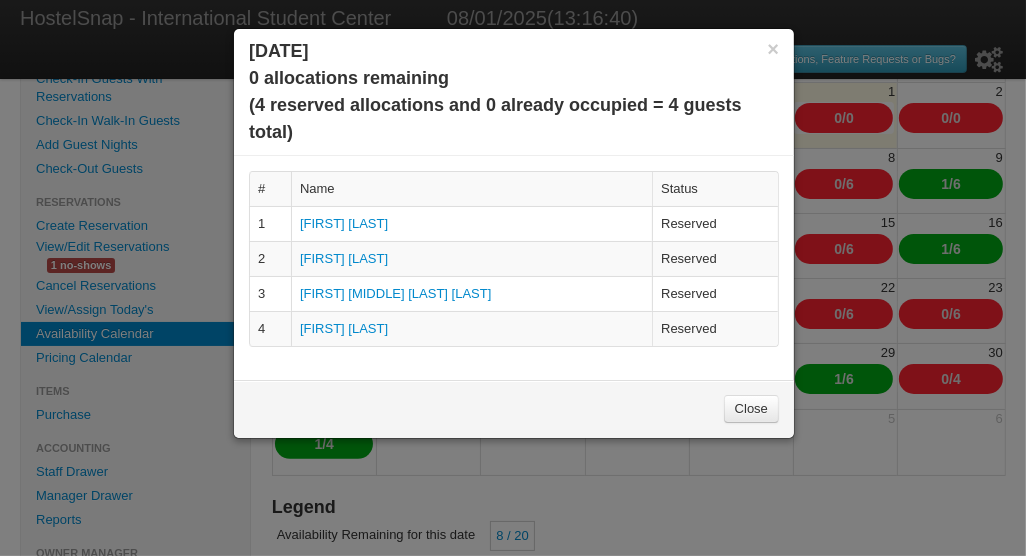 click on "Close" at bounding box center (751, 409) 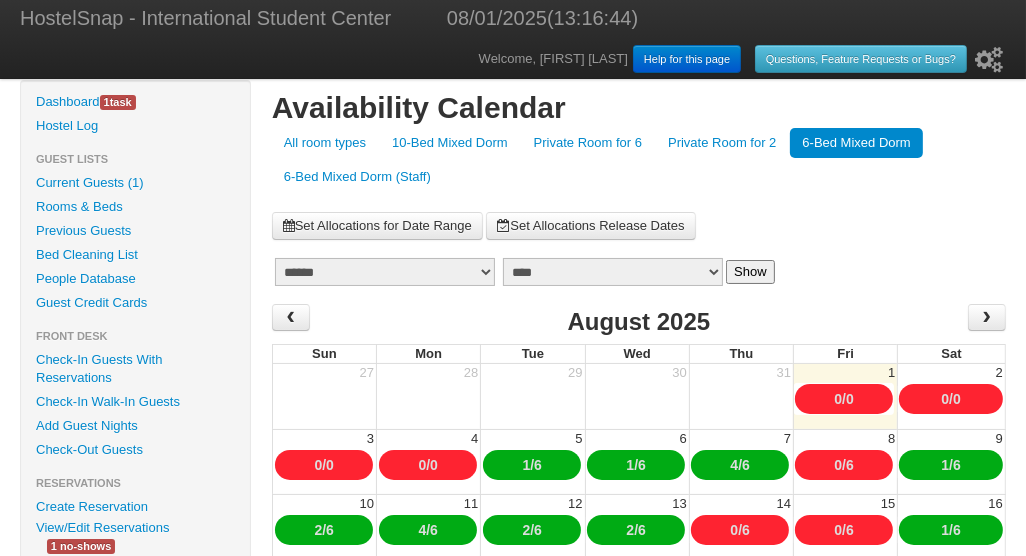 scroll, scrollTop: 0, scrollLeft: 0, axis: both 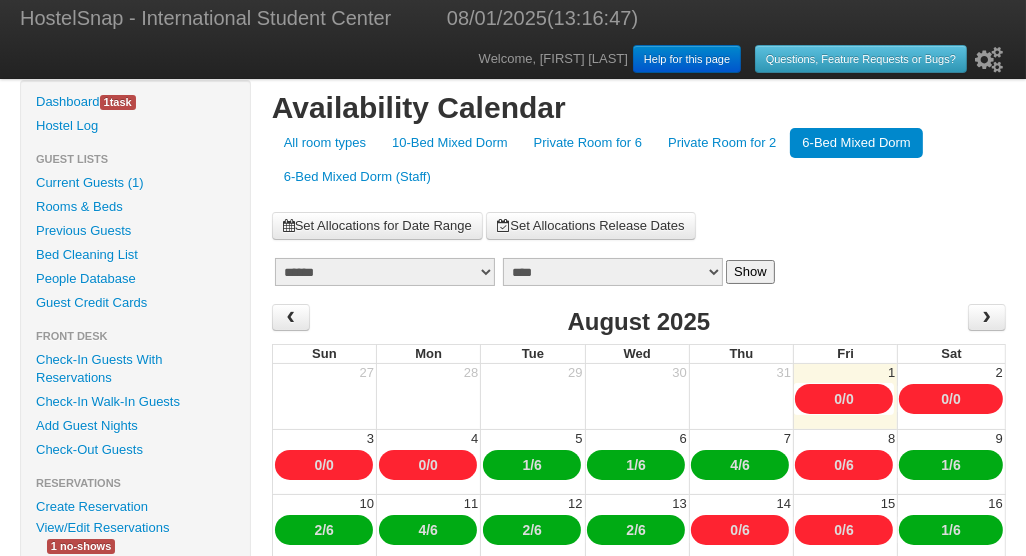 click on "Private Room for 6" at bounding box center [588, 143] 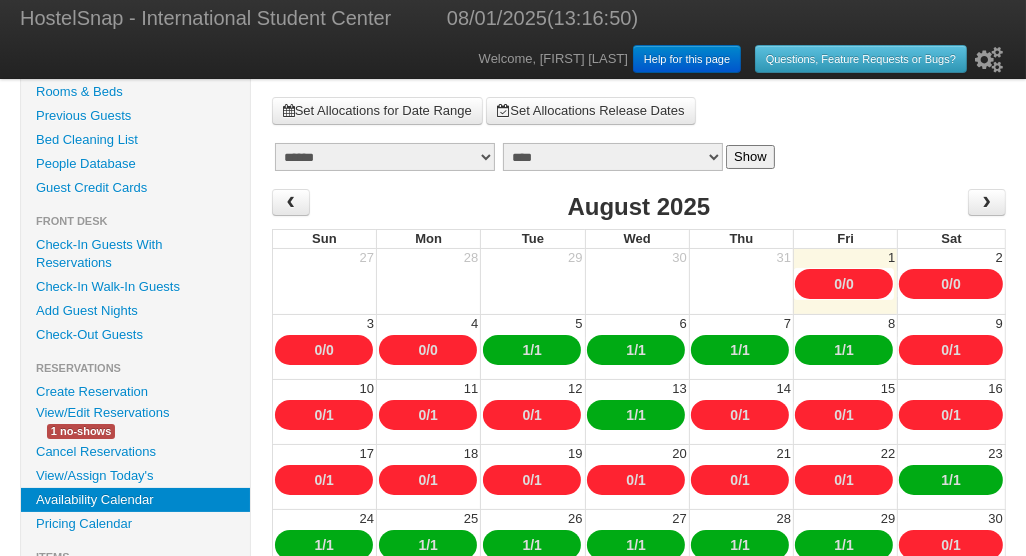 scroll, scrollTop: 174, scrollLeft: 0, axis: vertical 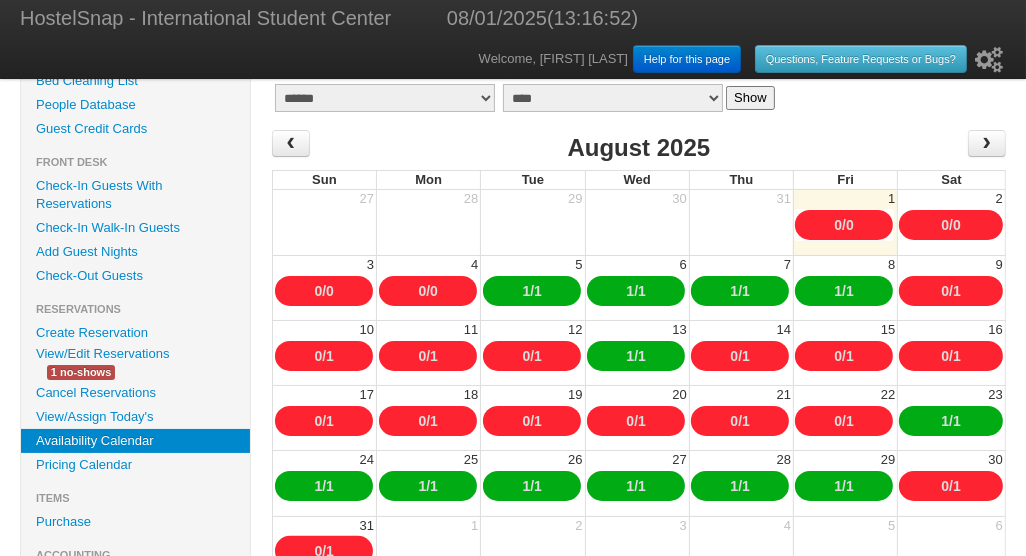 click on "0   /  1" at bounding box center (951, 486) 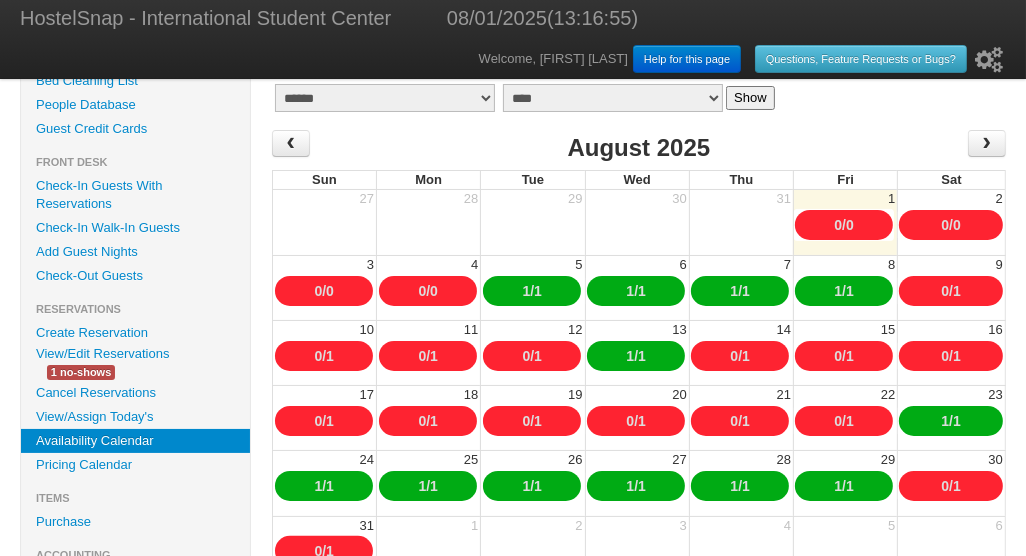 click on "0" at bounding box center [945, 486] 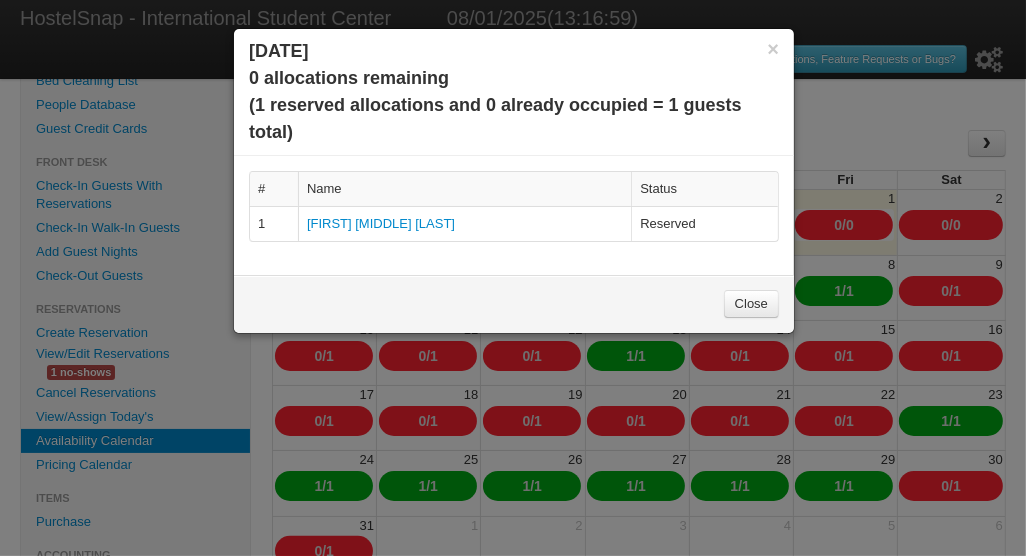 click on "Close" at bounding box center [751, 304] 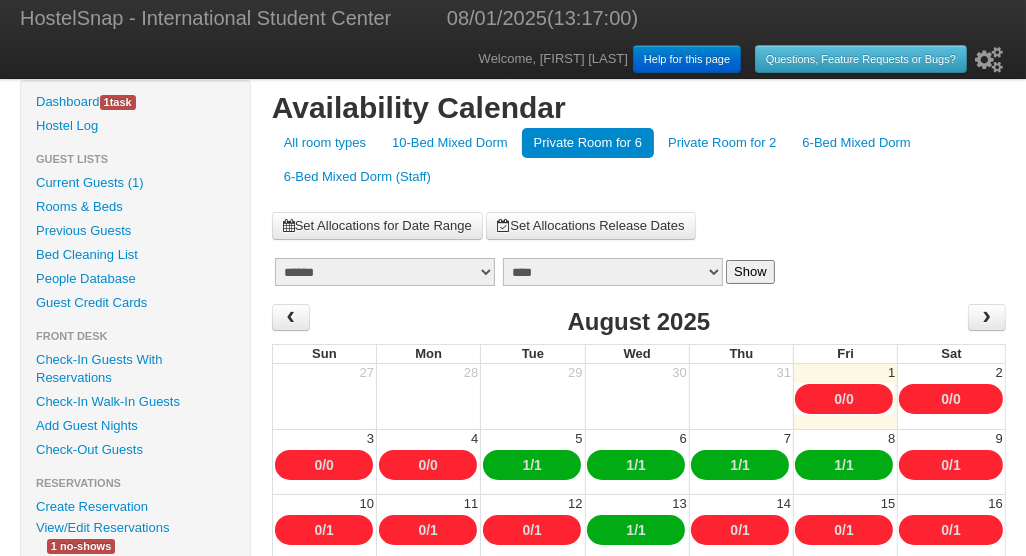 scroll, scrollTop: 0, scrollLeft: 0, axis: both 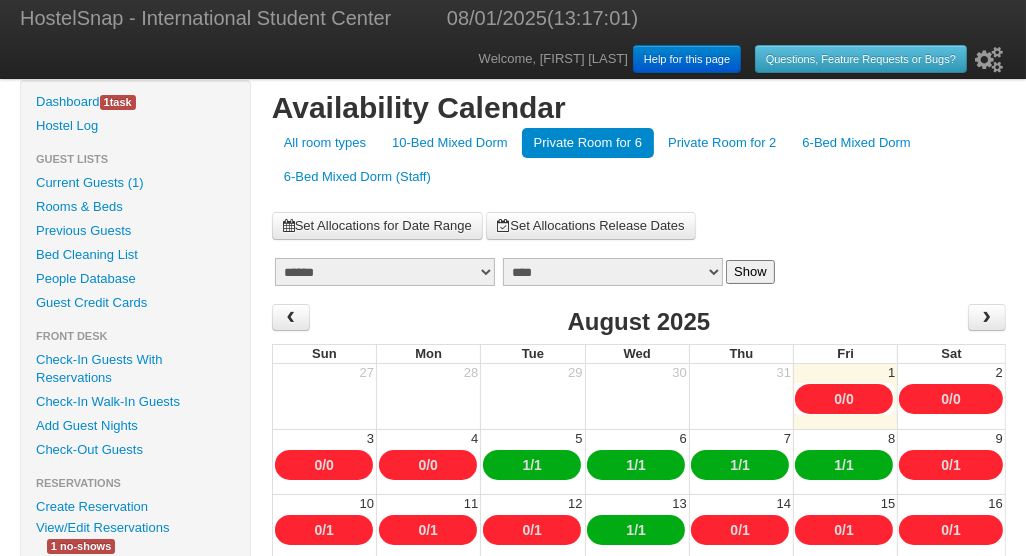 click on "Private Room for 2" at bounding box center [722, 143] 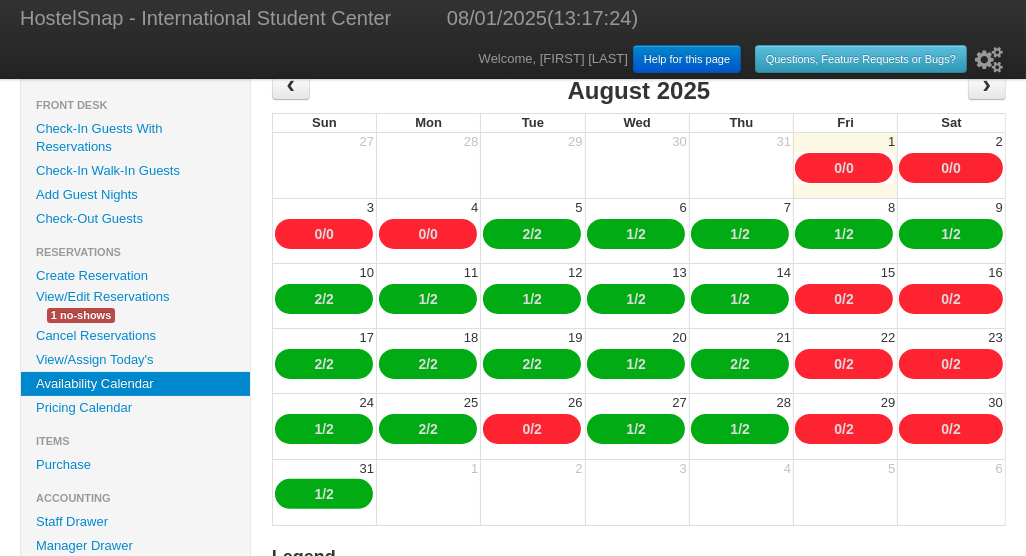scroll, scrollTop: 230, scrollLeft: 0, axis: vertical 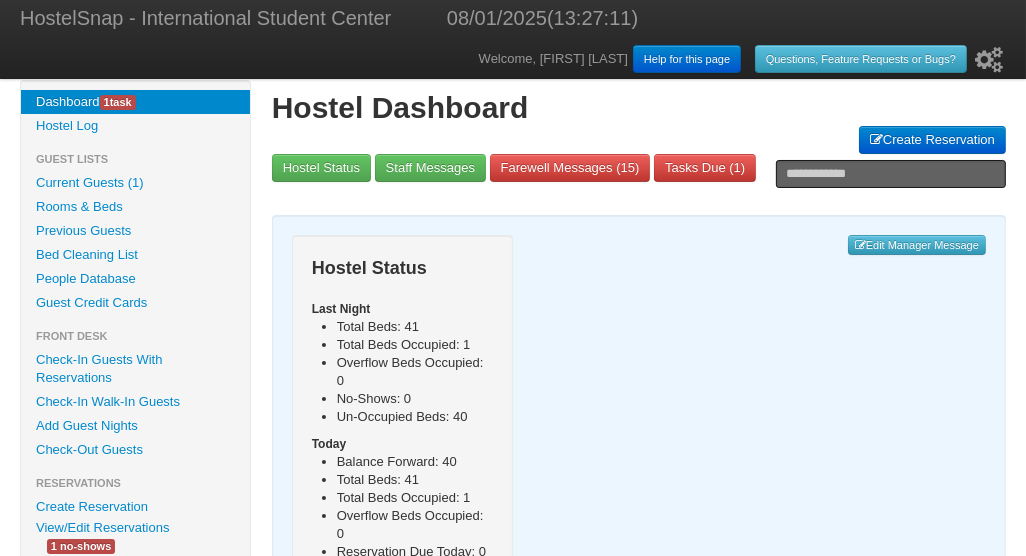 click on "Hostel Status
Last Night
Total Beds: 41
Total Beds Occupied: 1
Overflow Beds Occupied: 0
No-Shows: 0
Un-Occupied Beds: 40
Today
Balance Forward: 40
Total Beds: 41
Total Beds Occupied: 1
Overflow Beds Occupied: 0
Reservation Due Today: 0
Checked Out: 0
Due for Checkout (confirmed): 0
Additional Beds Needed: 0
Extra to Sell: 40
Current Time 13:15" at bounding box center [639, 491] 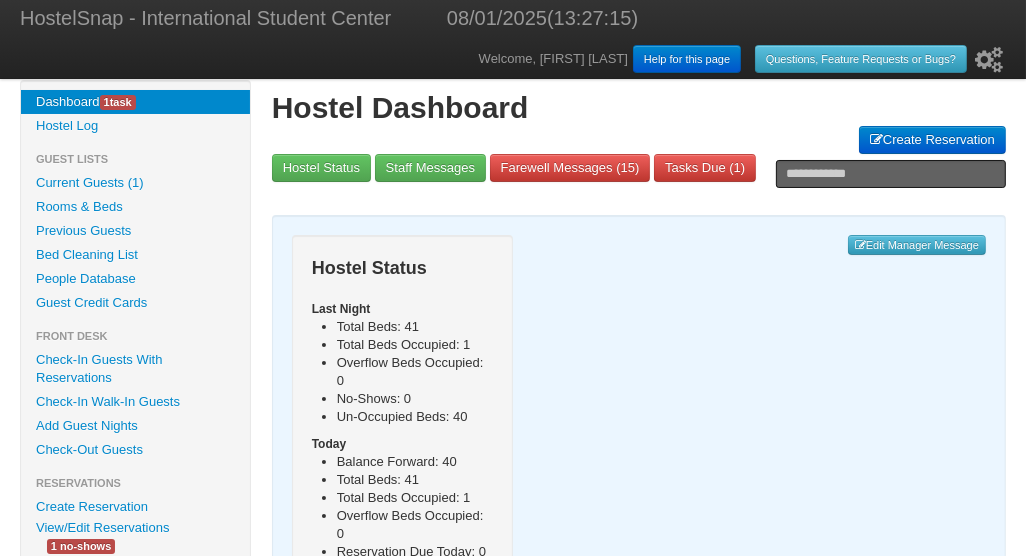 click on "People Database" at bounding box center (135, 279) 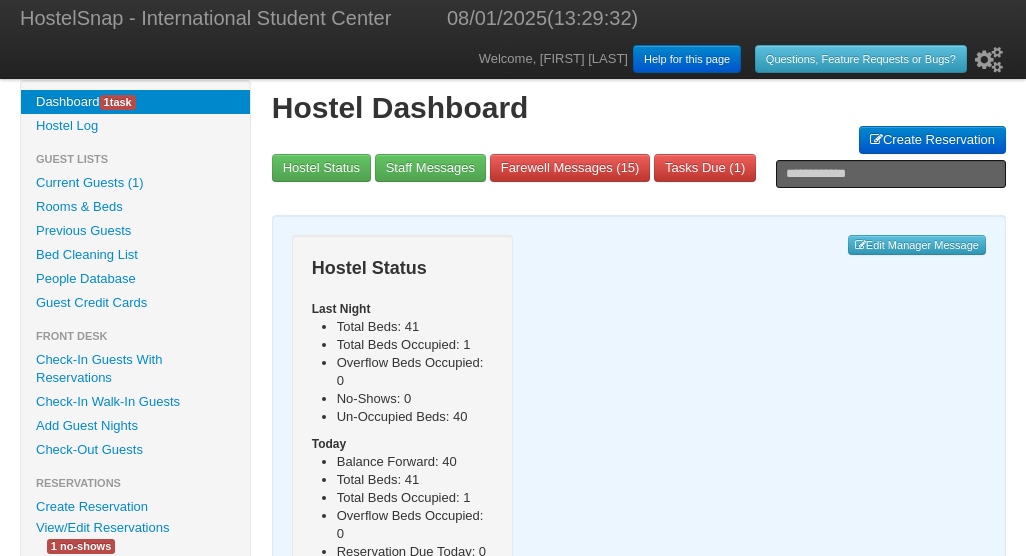 scroll, scrollTop: 0, scrollLeft: 0, axis: both 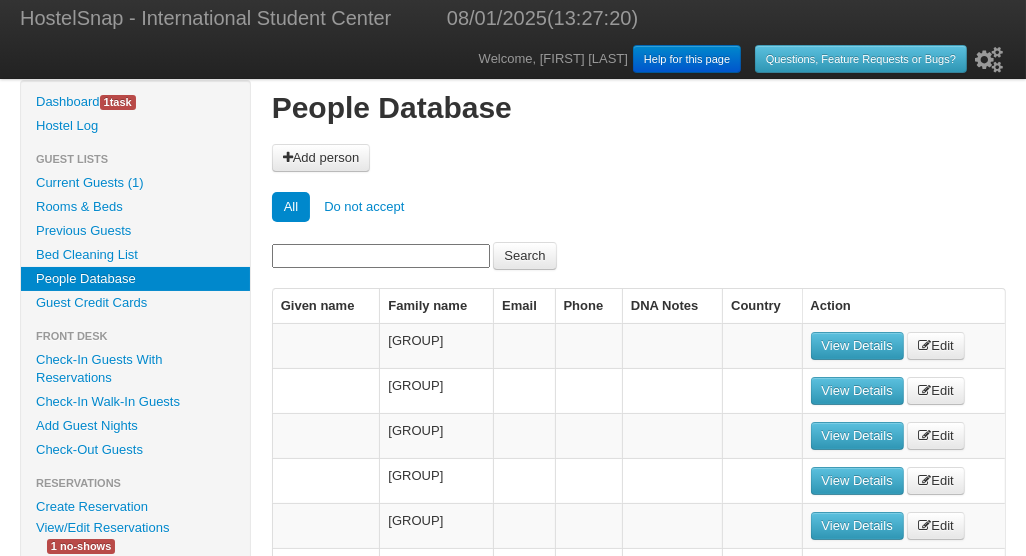 click at bounding box center [381, 256] 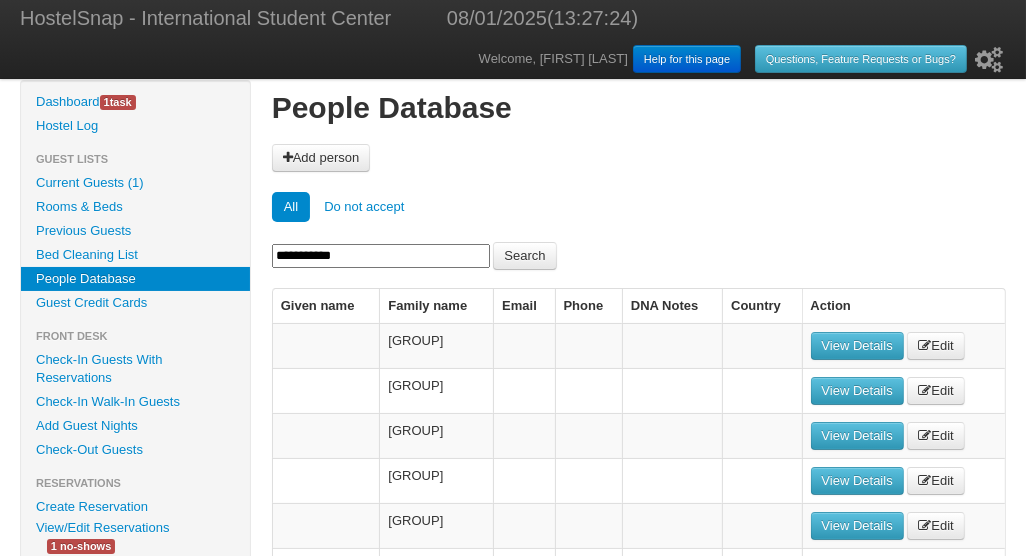 type on "**********" 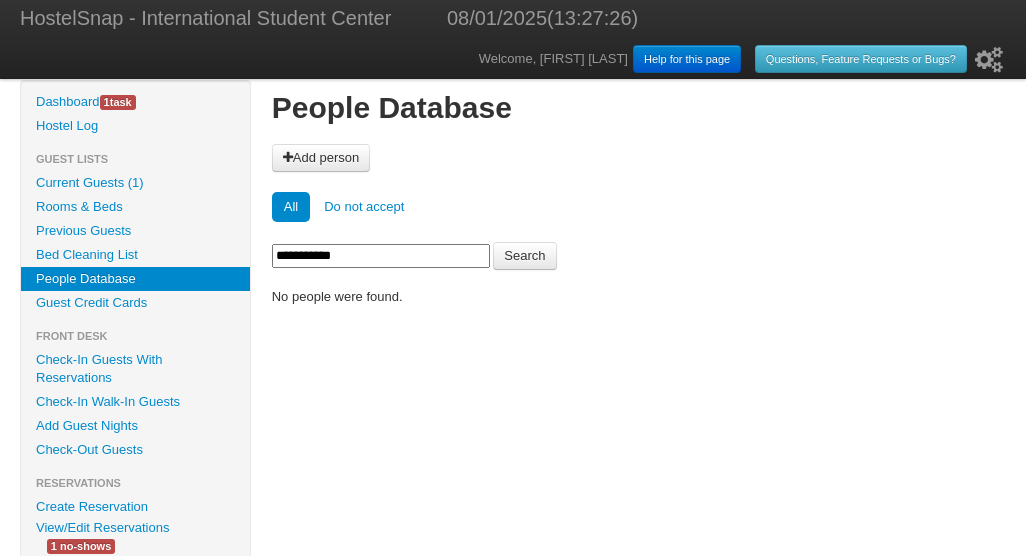 scroll, scrollTop: 0, scrollLeft: 0, axis: both 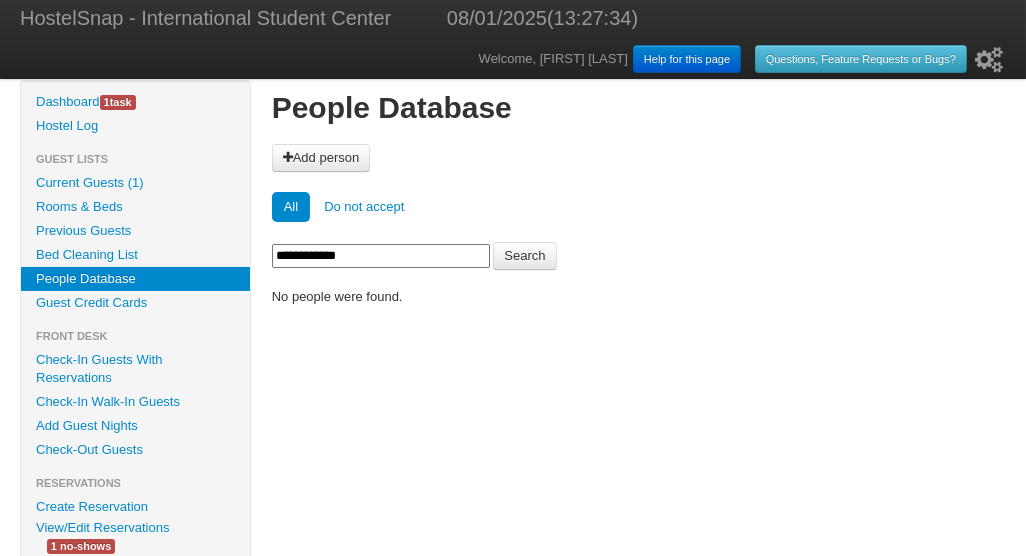 type on "**********" 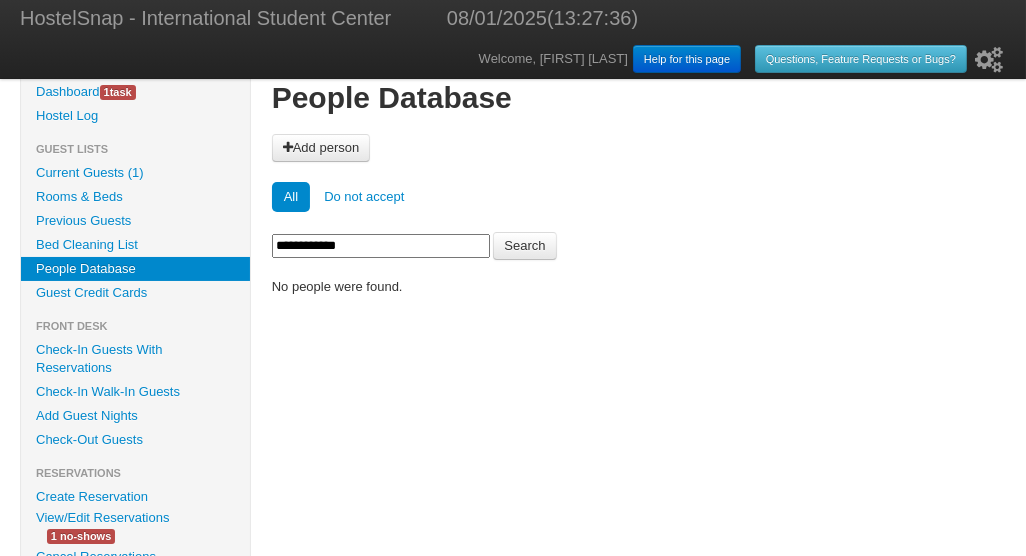 scroll, scrollTop: 10, scrollLeft: 0, axis: vertical 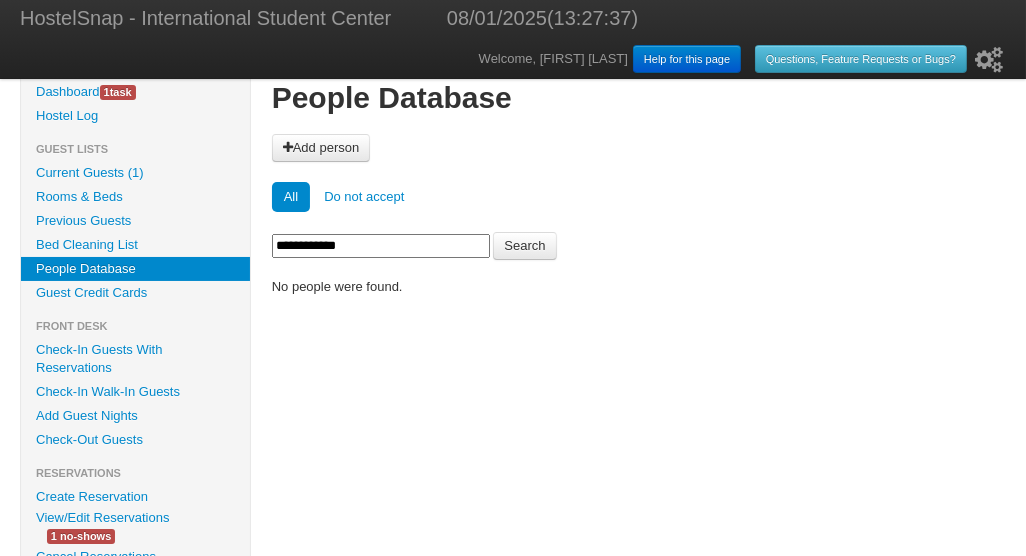 click on "Search" at bounding box center (524, 246) 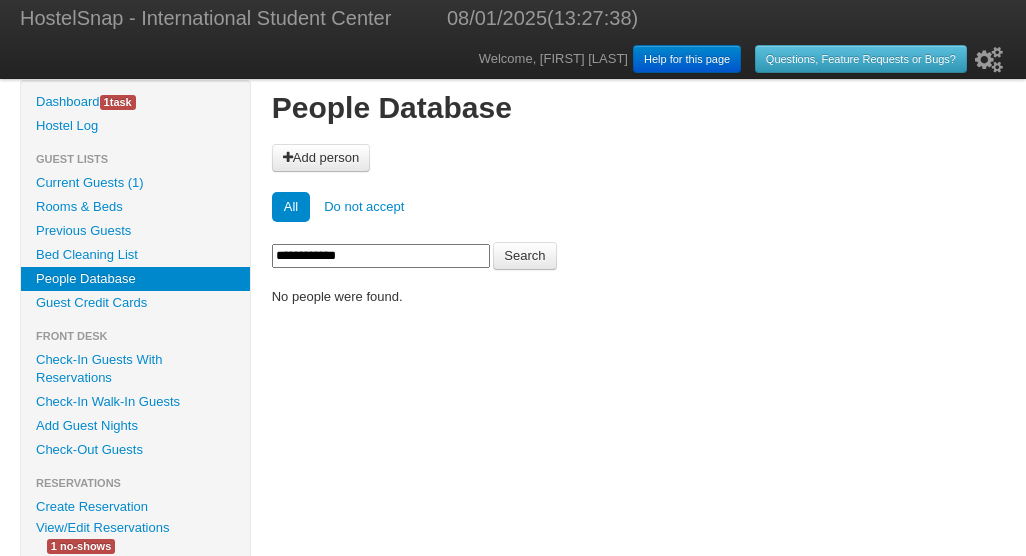 scroll, scrollTop: 0, scrollLeft: 0, axis: both 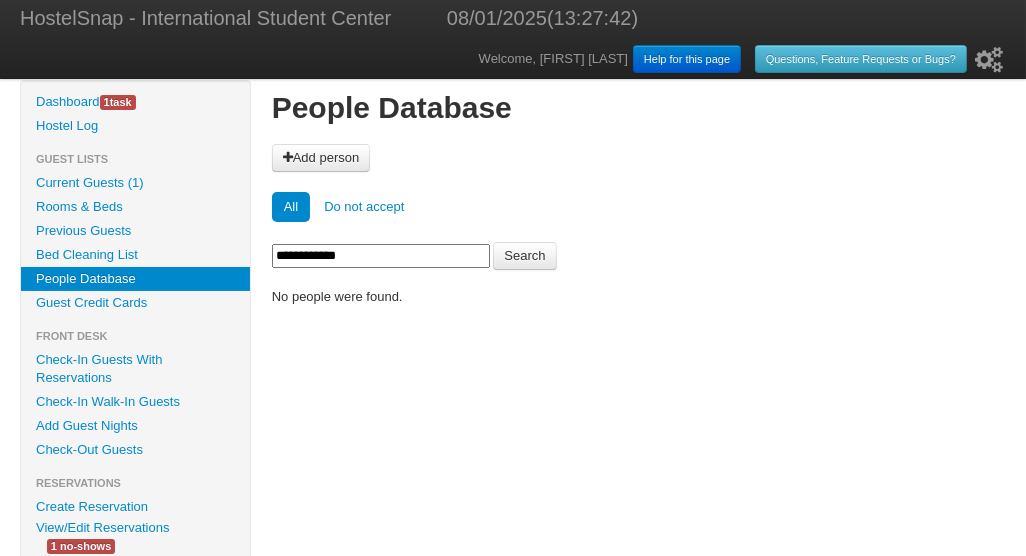 click on "Previous Guests" at bounding box center [135, 231] 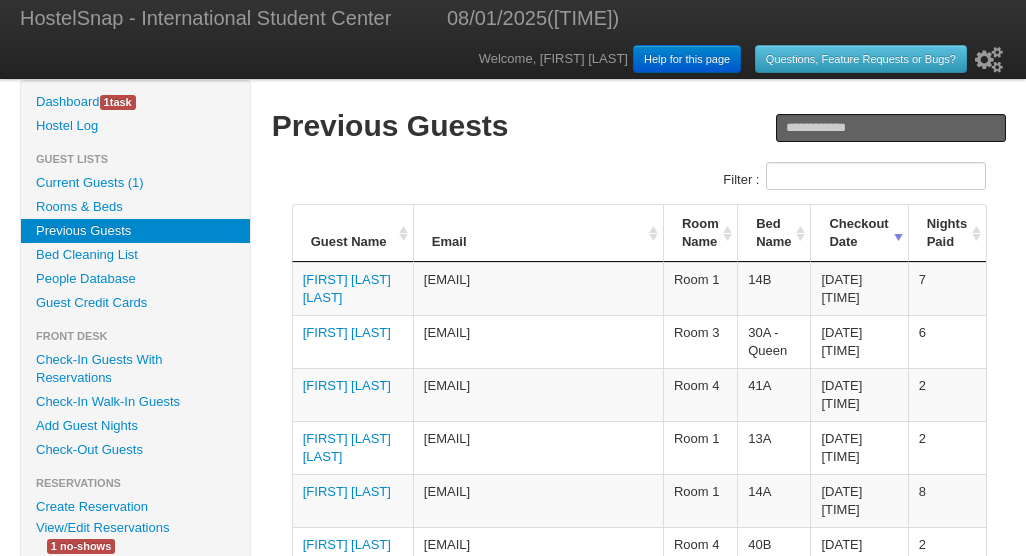scroll, scrollTop: 0, scrollLeft: 0, axis: both 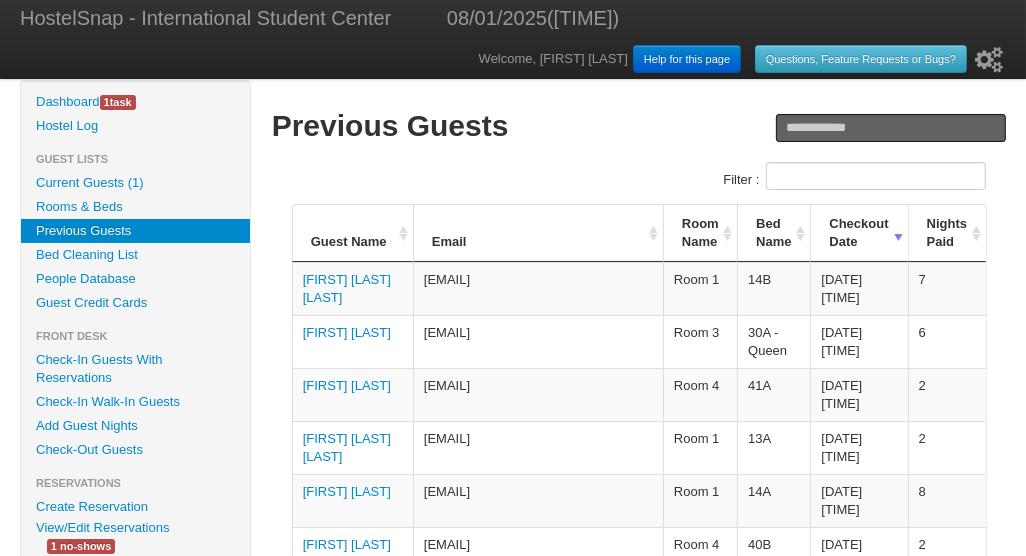 click on "Filter :" at bounding box center (876, 176) 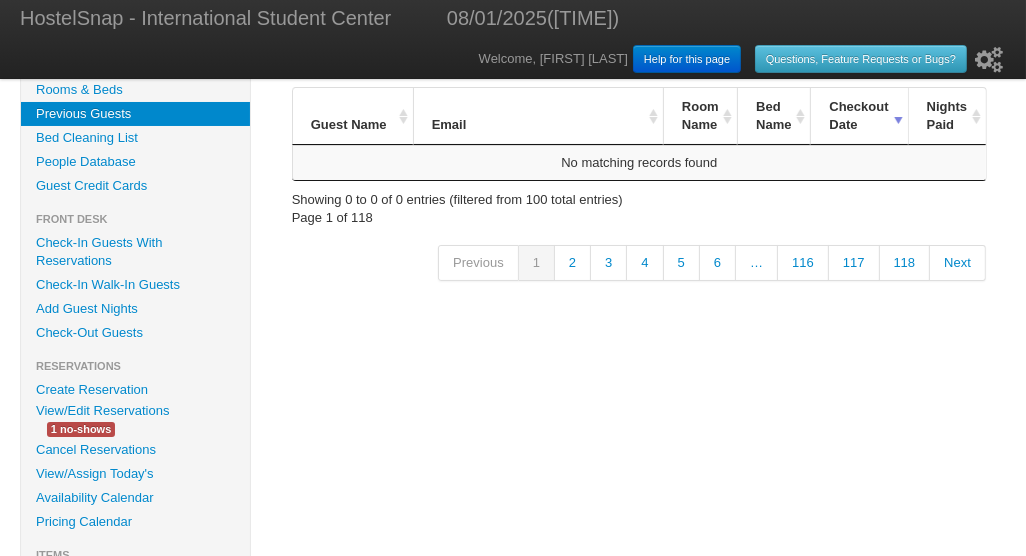 scroll, scrollTop: 124, scrollLeft: 0, axis: vertical 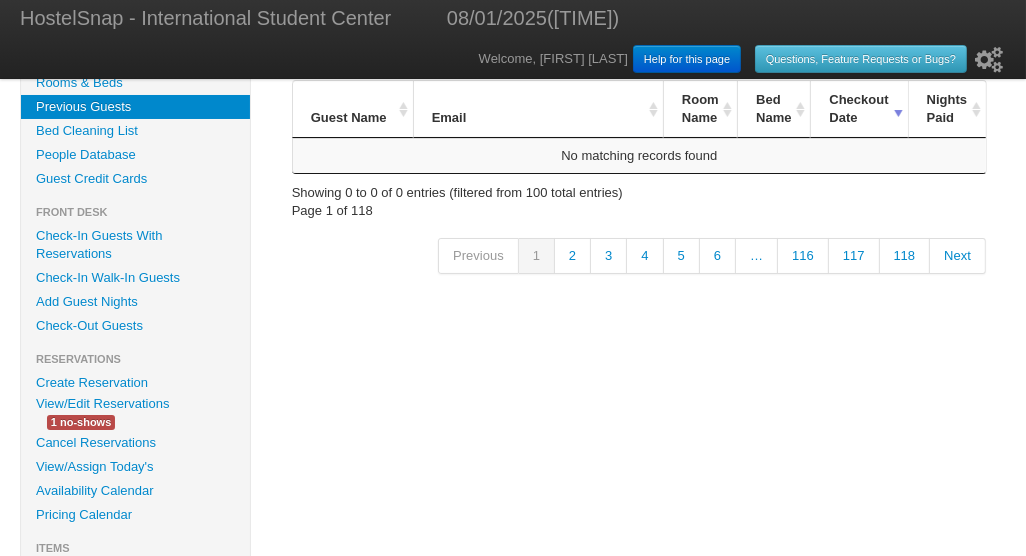 type on "**********" 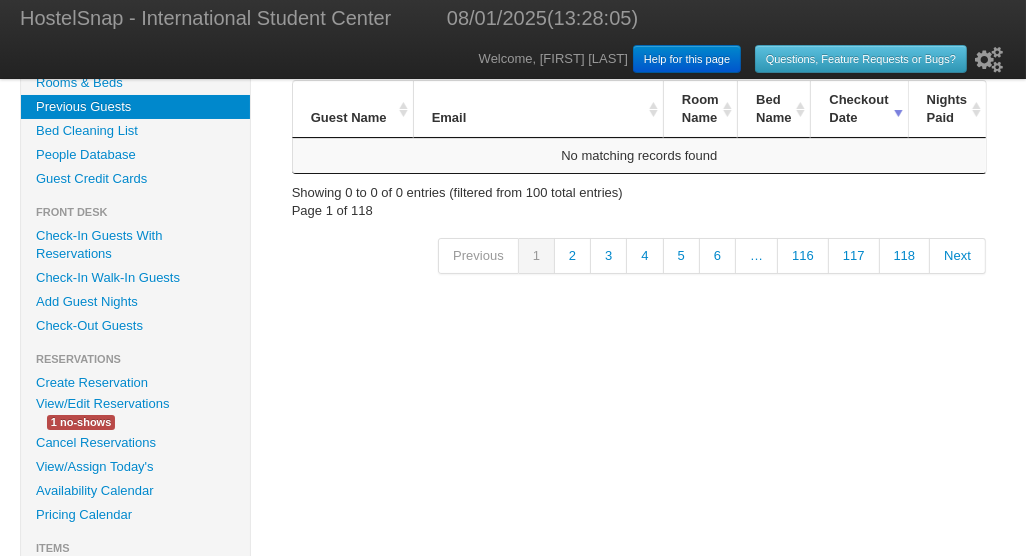 click on "View/Edit Reservations" at bounding box center (102, 403) 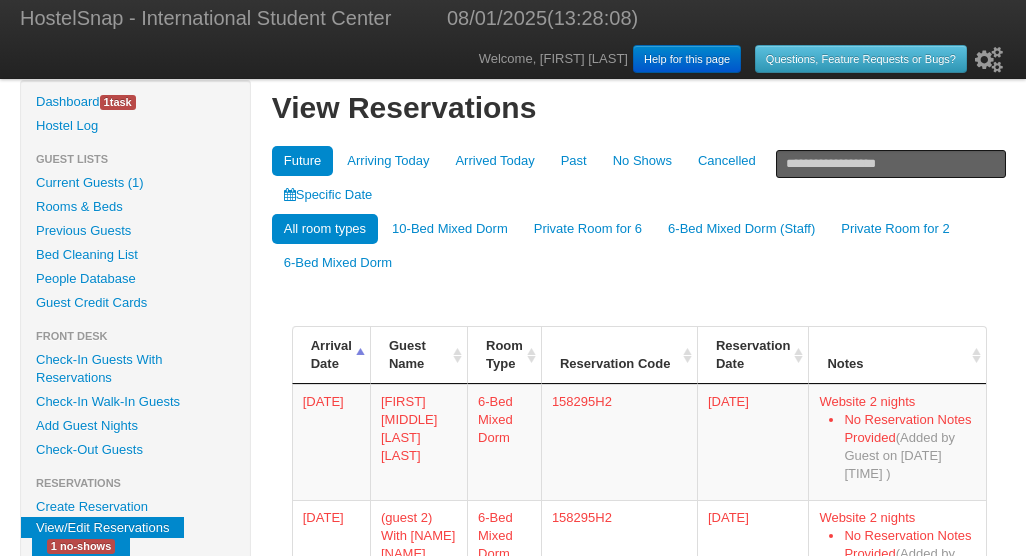 scroll, scrollTop: 0, scrollLeft: 0, axis: both 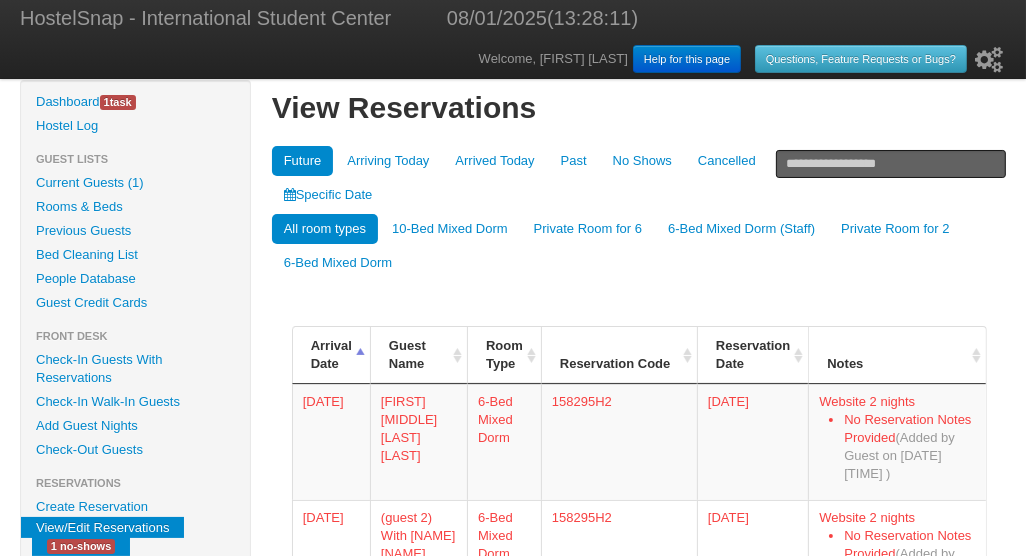 click at bounding box center [891, 164] 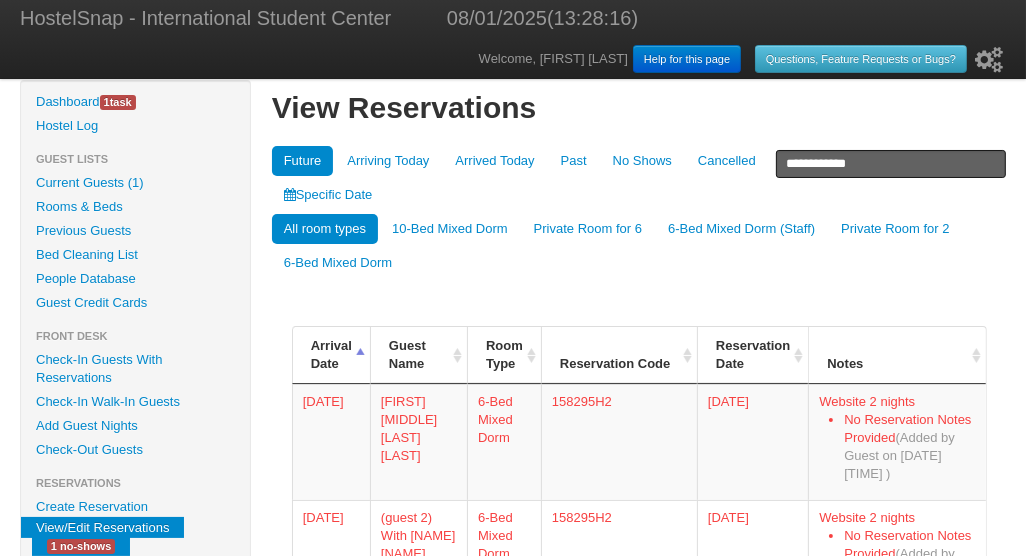 type on "**********" 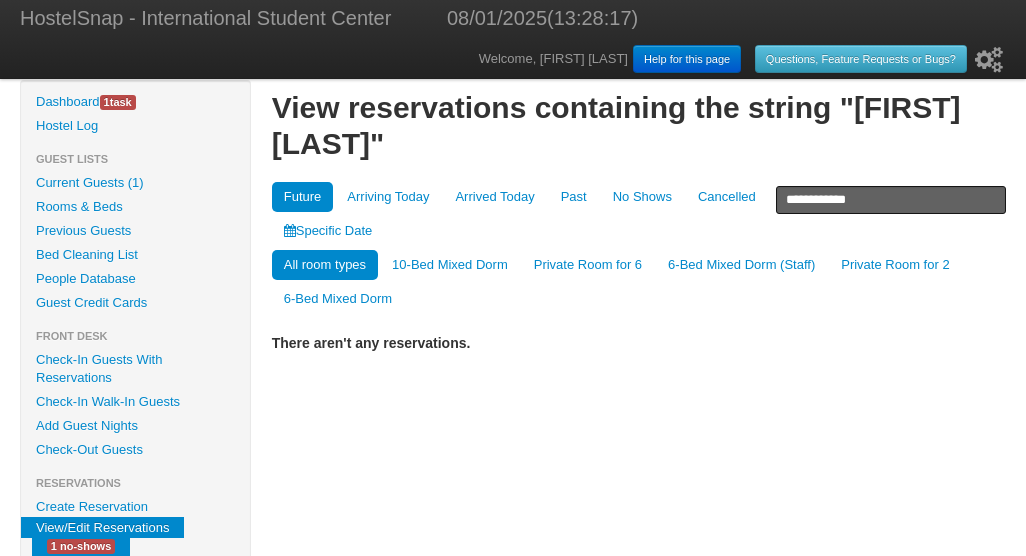 scroll, scrollTop: 0, scrollLeft: 0, axis: both 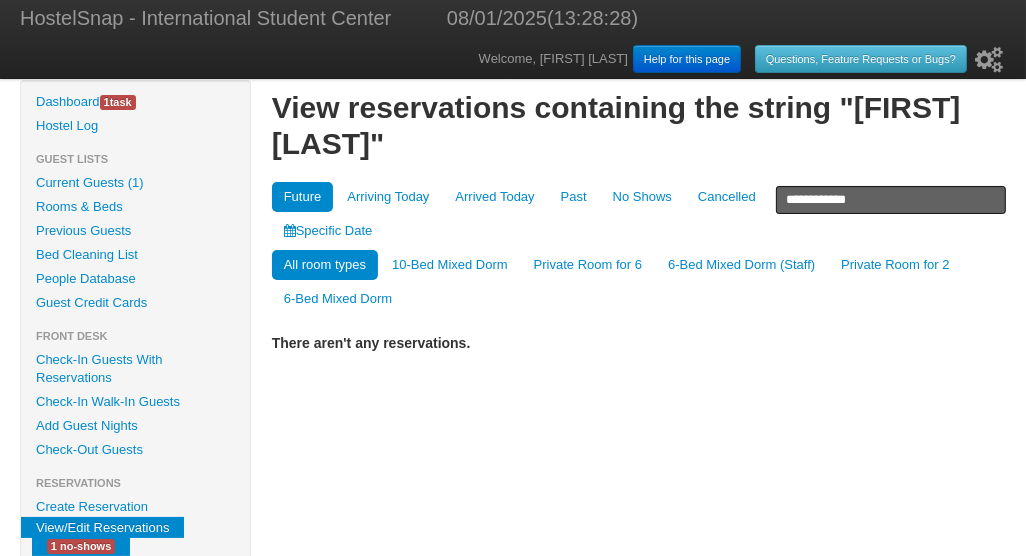 click on "**********" at bounding box center [891, 200] 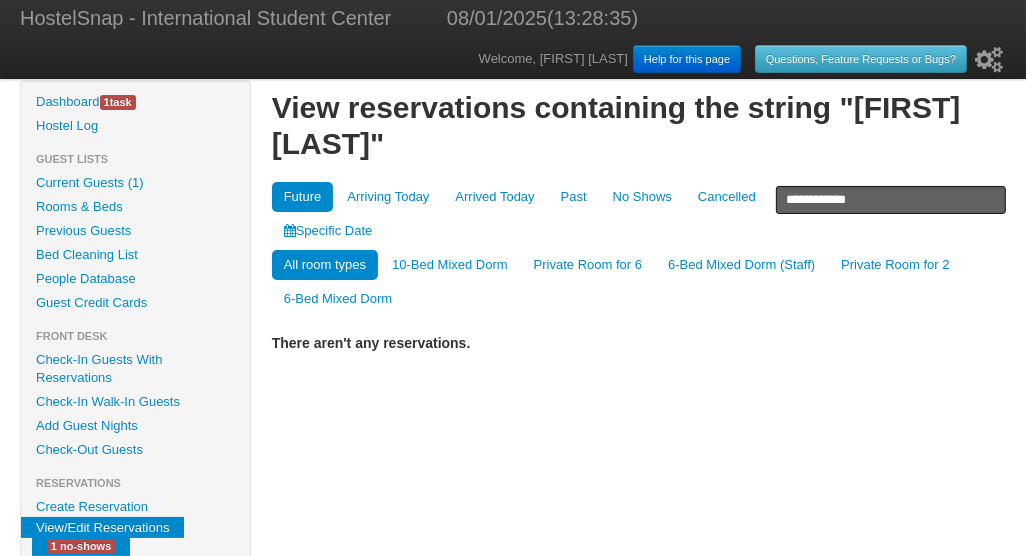 type on "**********" 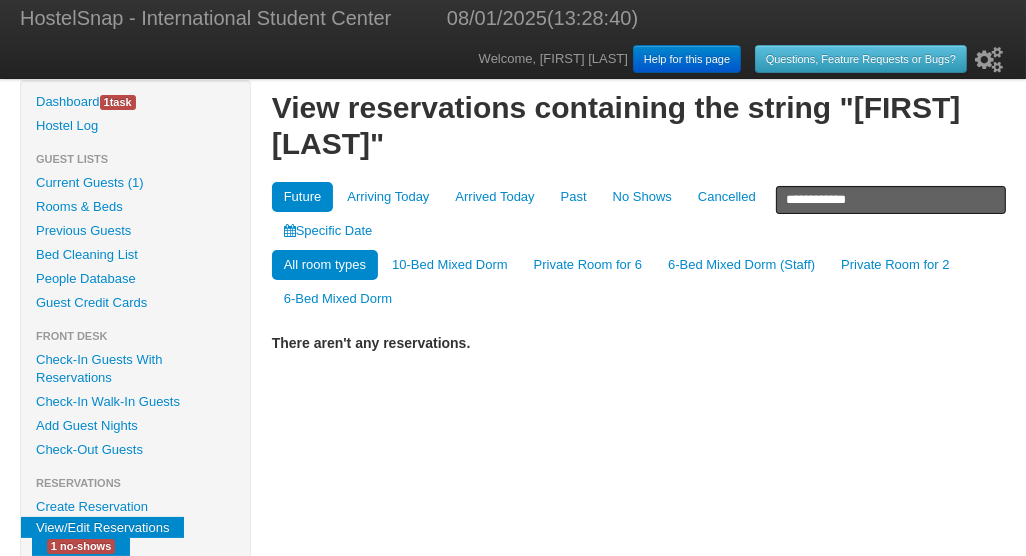 click on "There aren't any reservations." at bounding box center [639, 343] 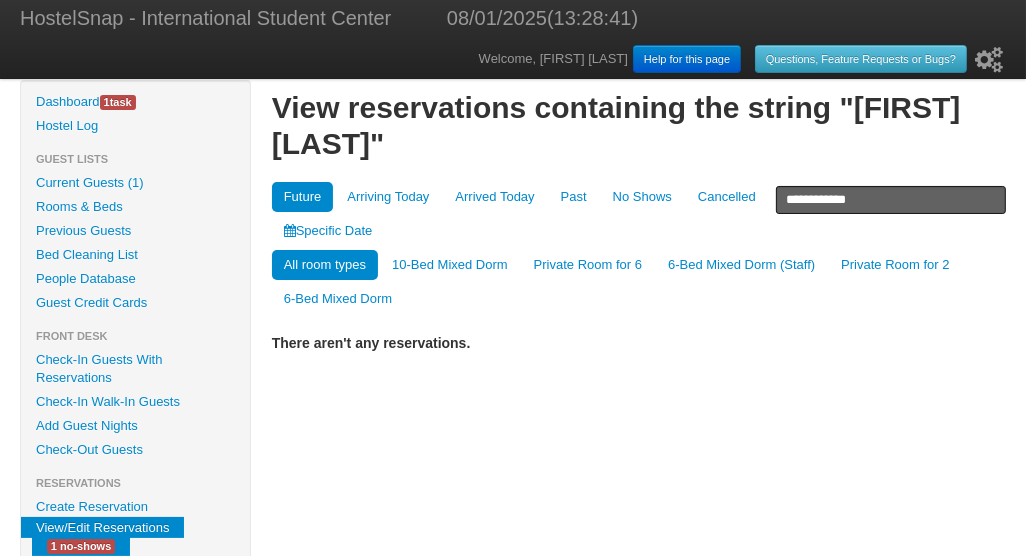 click on "View reservations containing the string "[FIRST] [LAST]"" at bounding box center [639, 126] 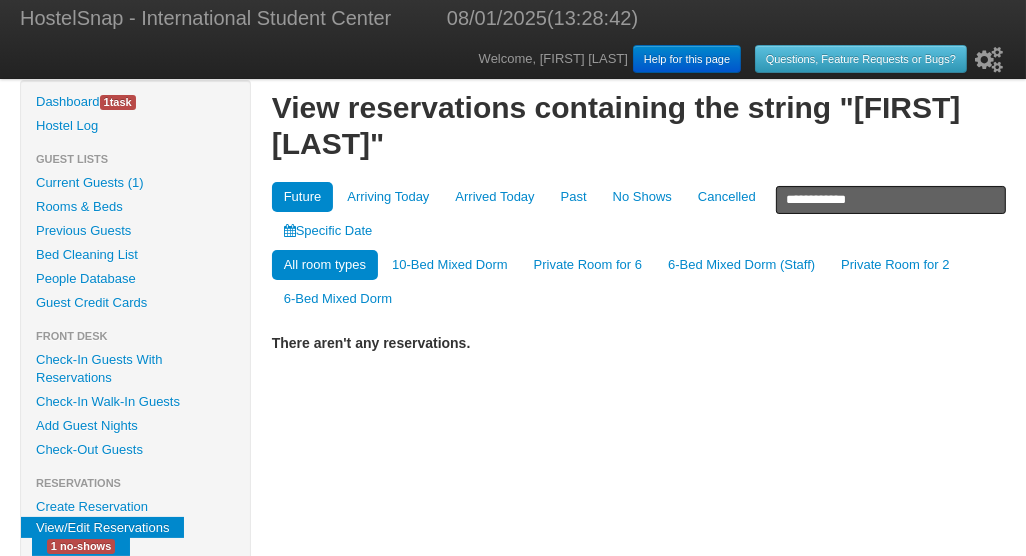 click on "Future
Arriving Today
Arrived Today
Past
No Shows
Cancelled
Specific Date" at bounding box center (639, 214) 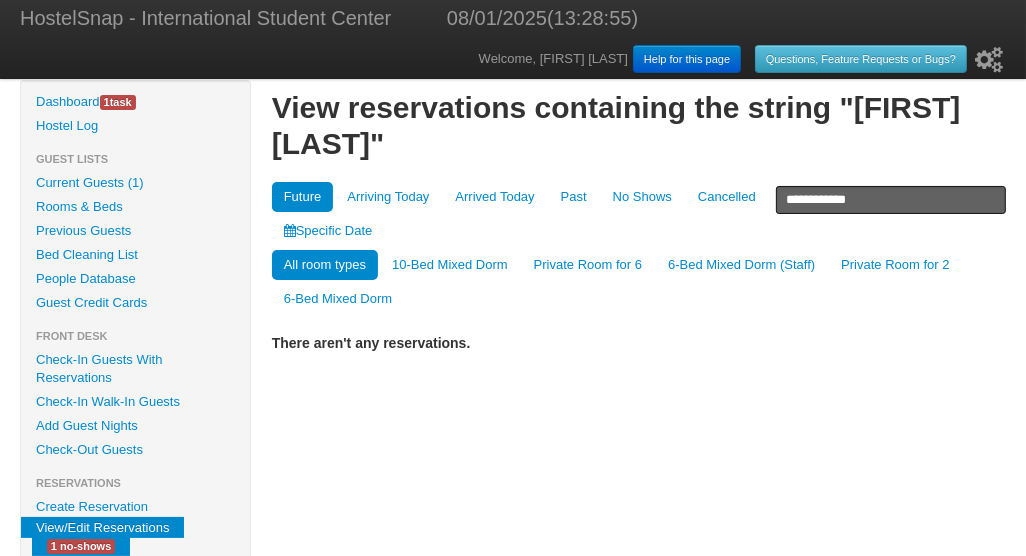 click on "People Database" at bounding box center (135, 279) 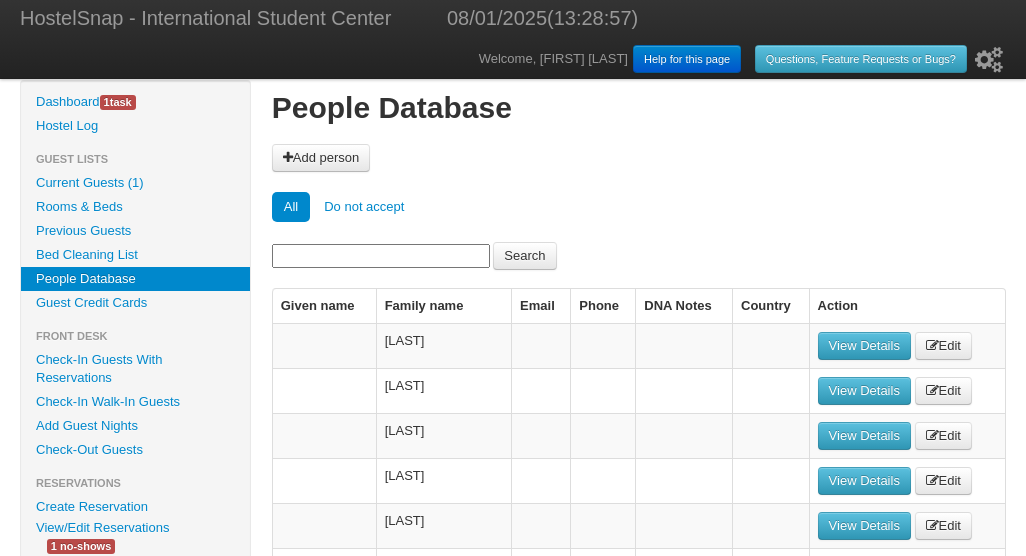 scroll, scrollTop: 0, scrollLeft: 0, axis: both 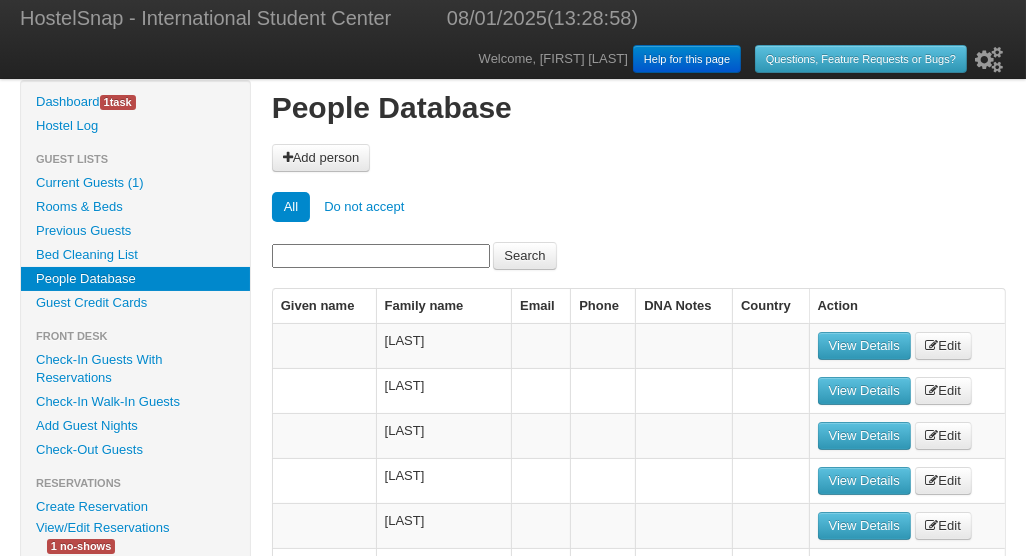 click at bounding box center [381, 256] 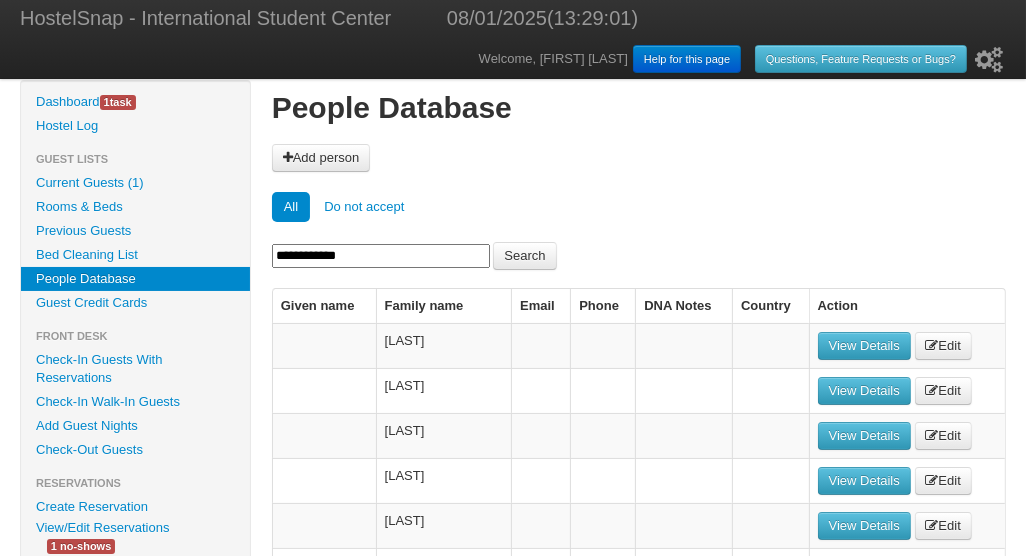 type on "**********" 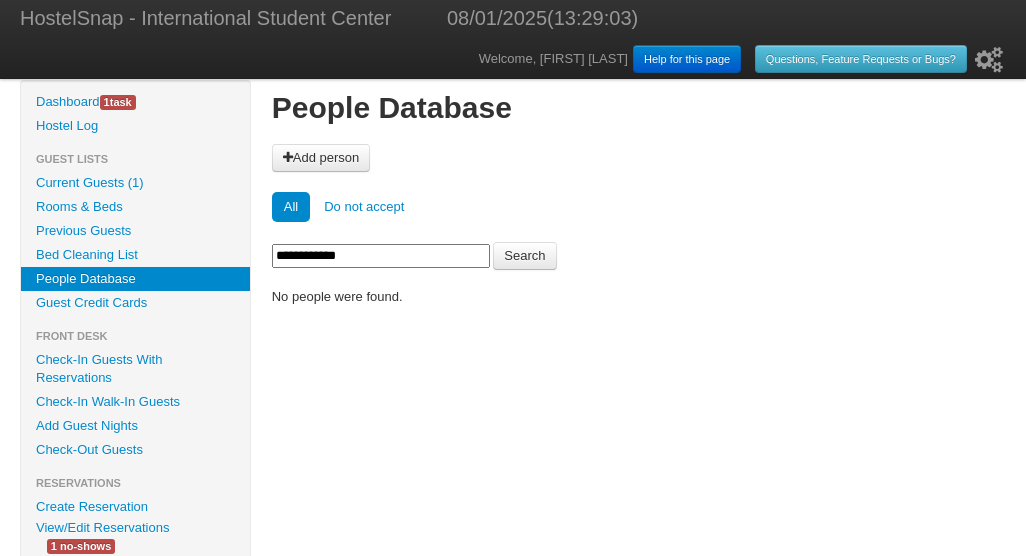 scroll, scrollTop: 0, scrollLeft: 0, axis: both 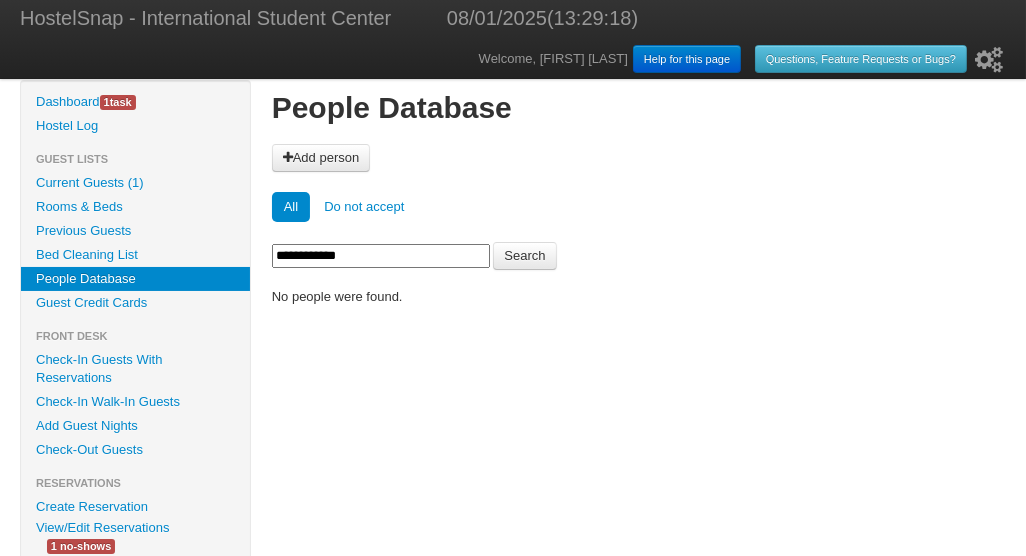 click on "Current Guests (1)" at bounding box center [135, 183] 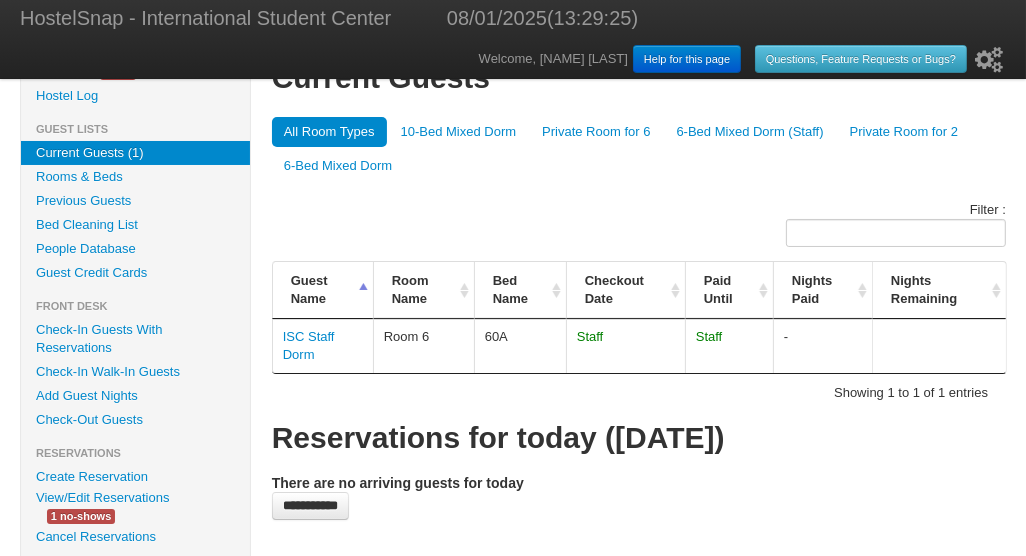 scroll, scrollTop: 0, scrollLeft: 0, axis: both 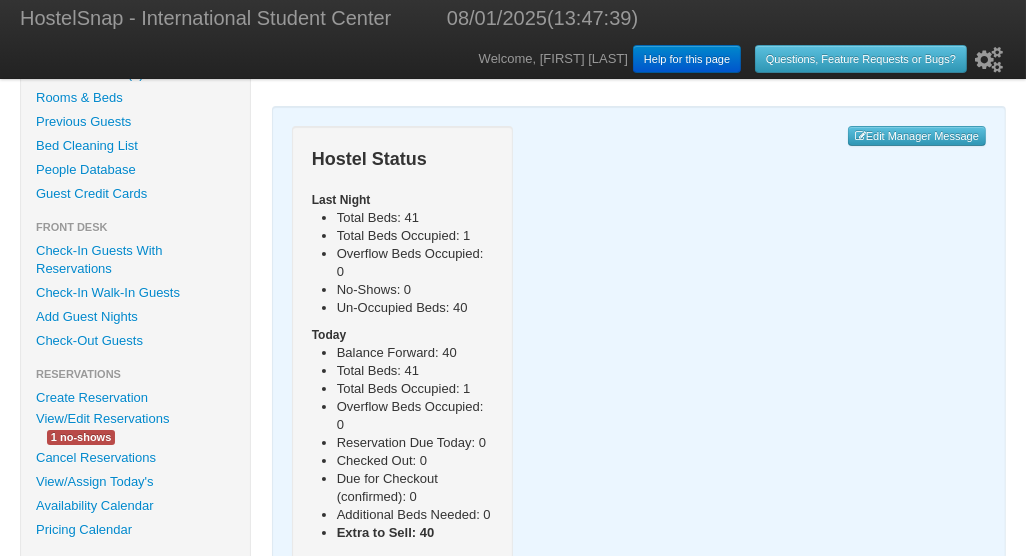 click on "Availability Calendar" at bounding box center [135, 506] 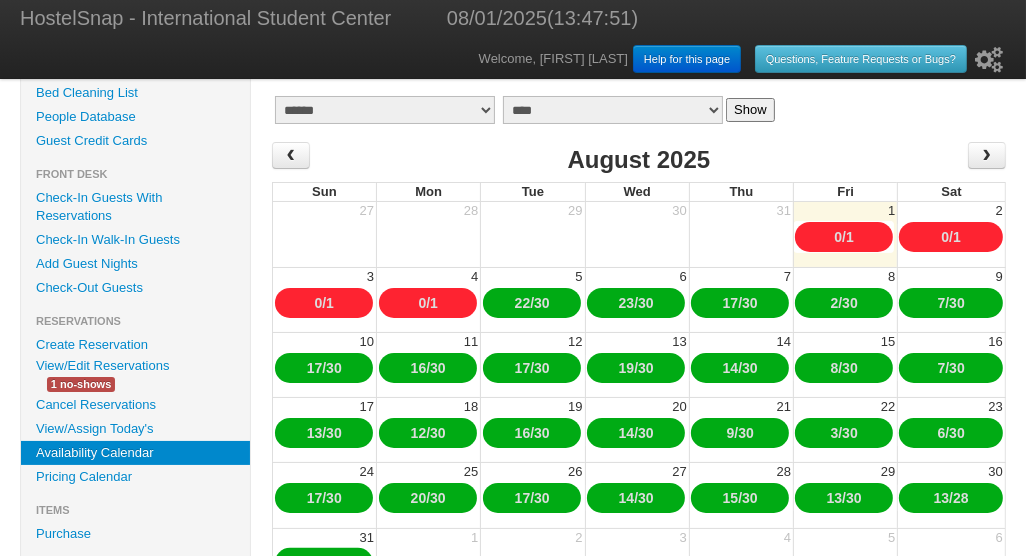 scroll, scrollTop: 0, scrollLeft: 0, axis: both 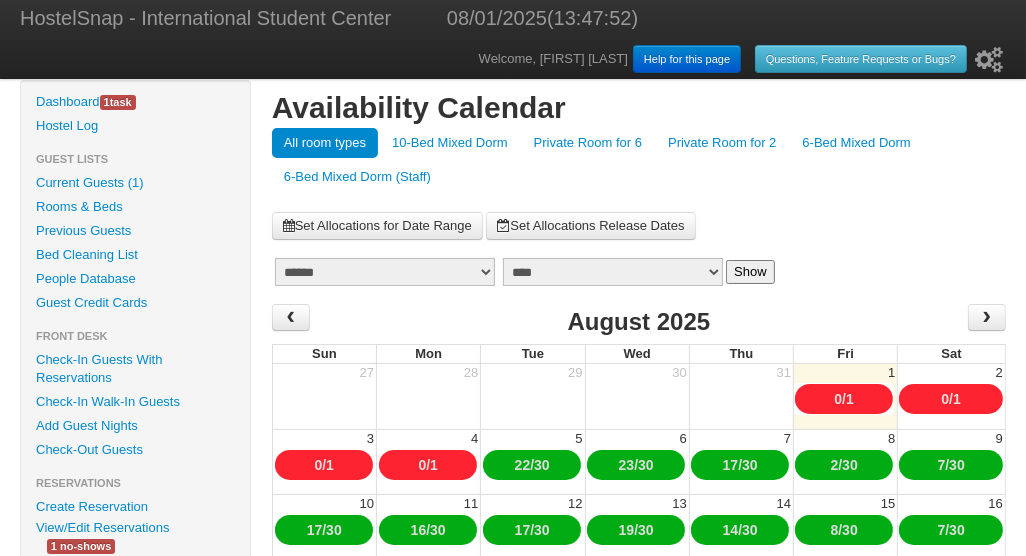 click on "10-Bed Mixed Dorm" at bounding box center (450, 143) 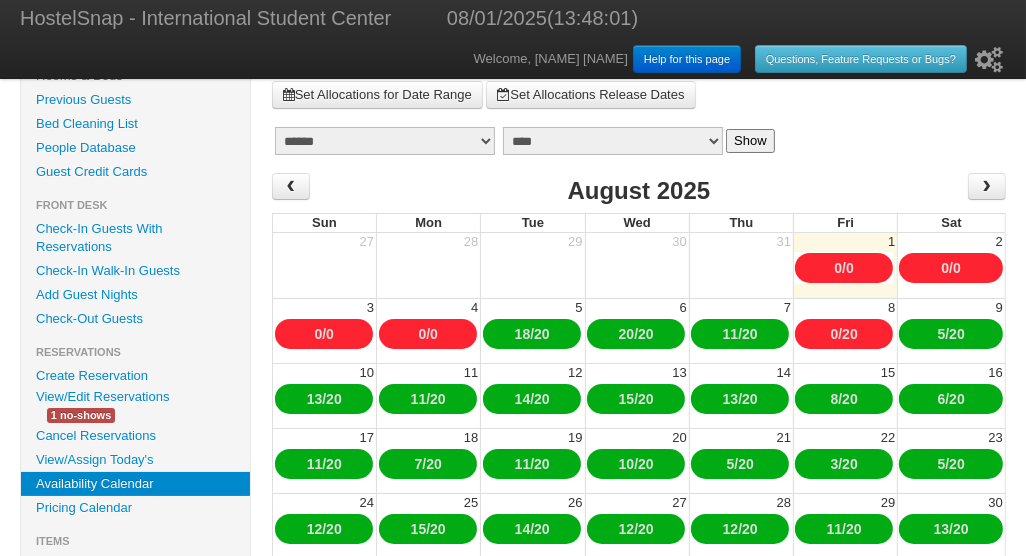 scroll, scrollTop: 128, scrollLeft: 0, axis: vertical 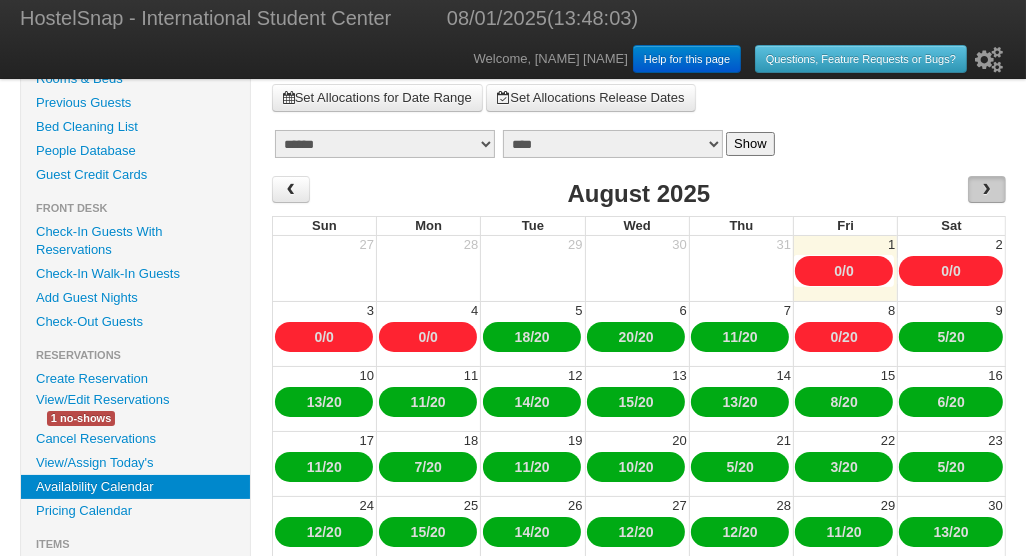 click on "›" at bounding box center [987, 189] 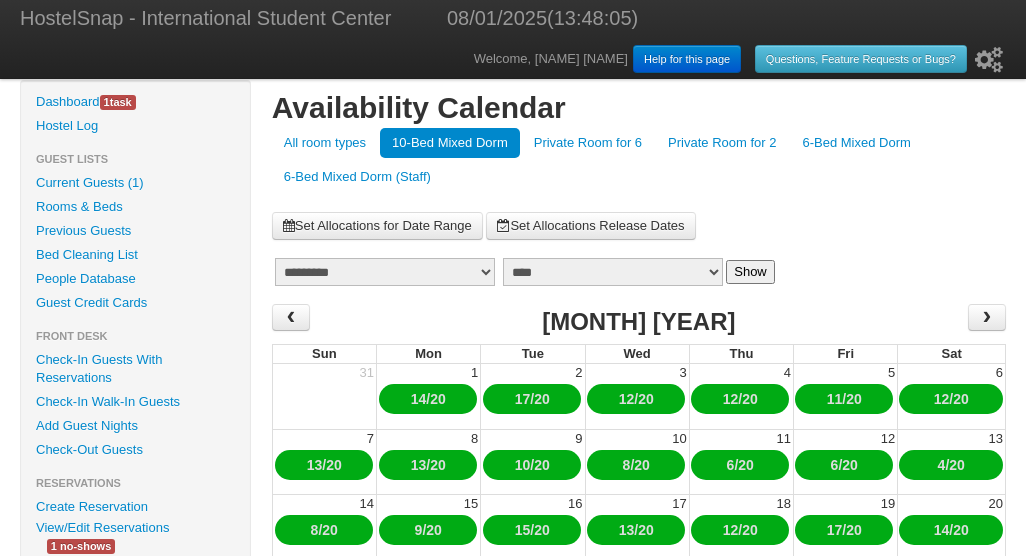 scroll, scrollTop: 0, scrollLeft: 0, axis: both 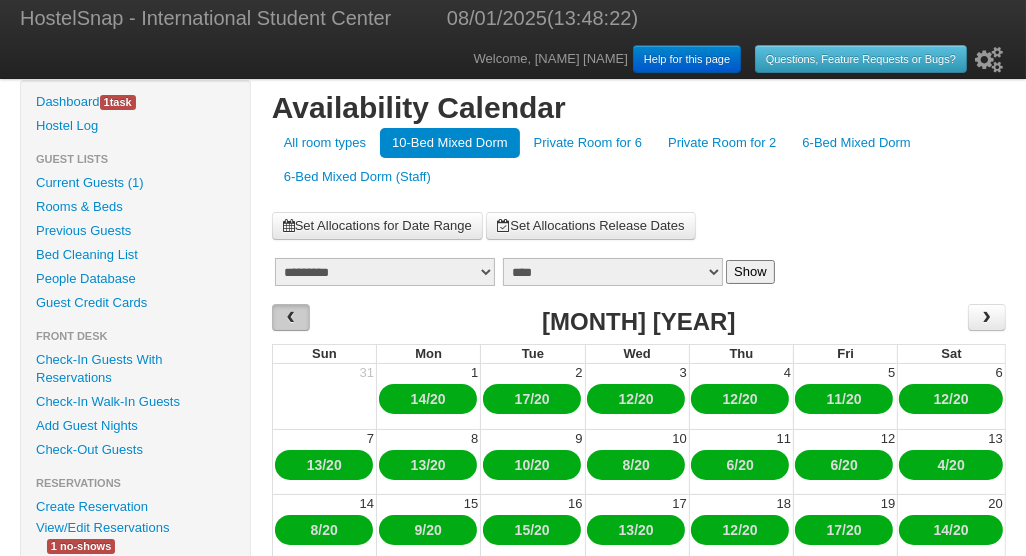 click on "‹" at bounding box center (291, 317) 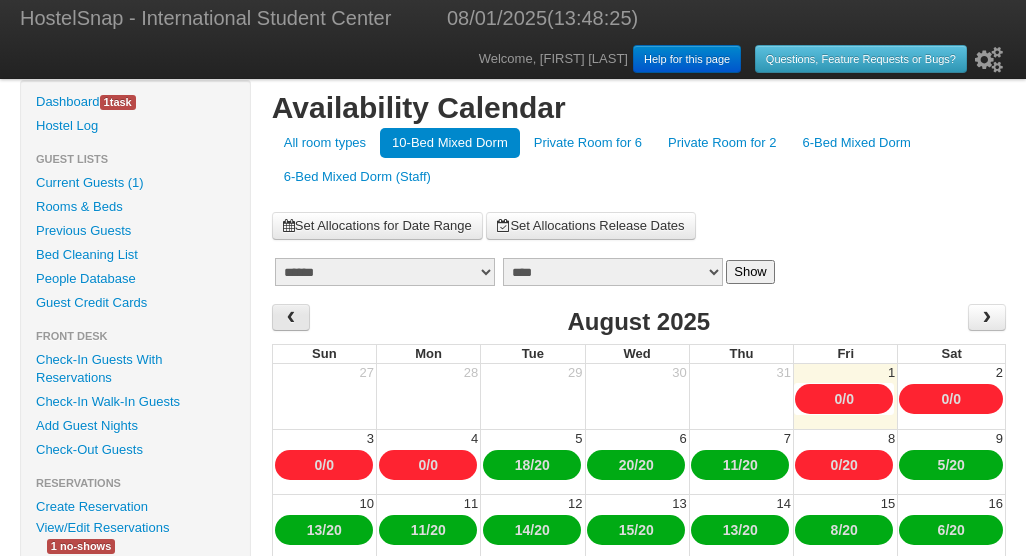 scroll, scrollTop: 0, scrollLeft: 0, axis: both 